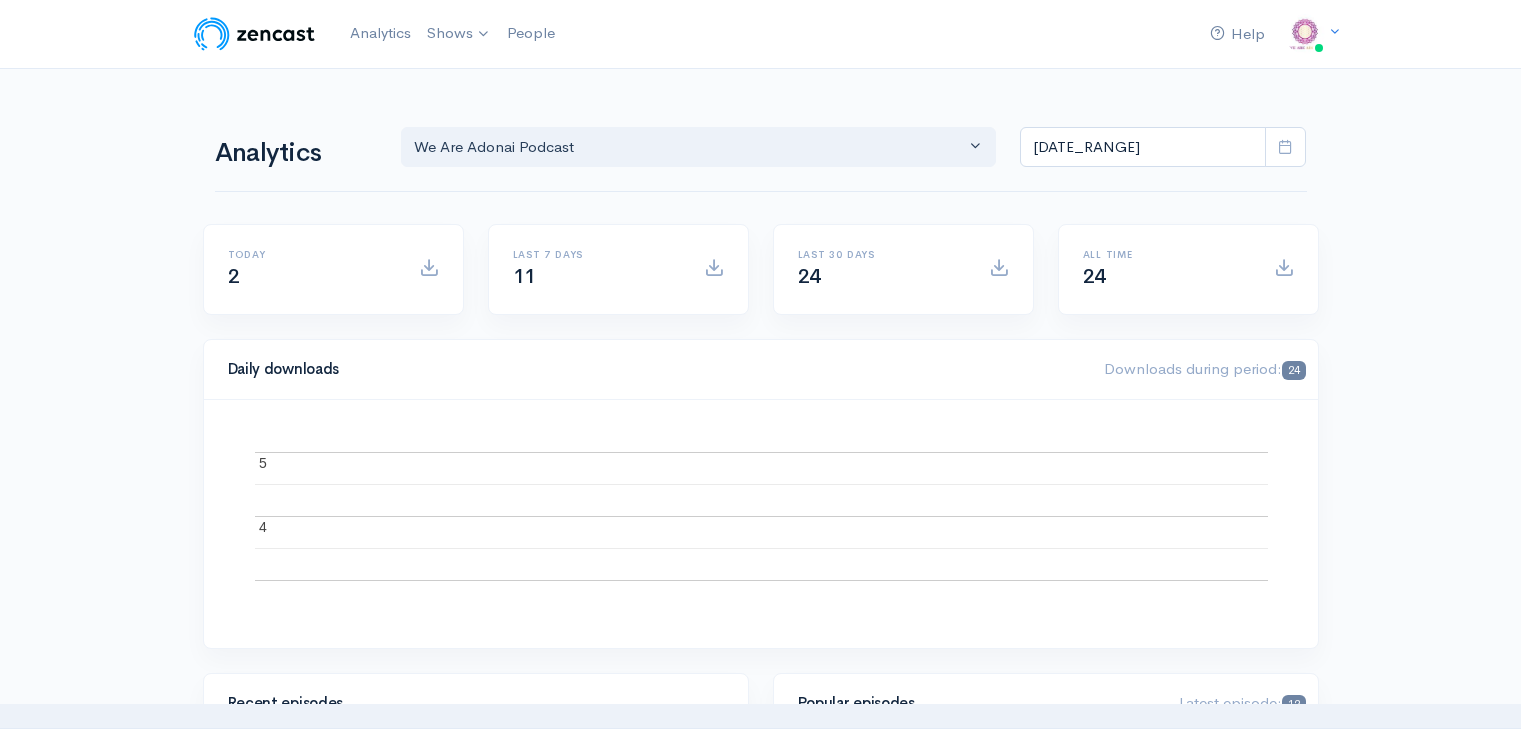 scroll, scrollTop: 0, scrollLeft: 0, axis: both 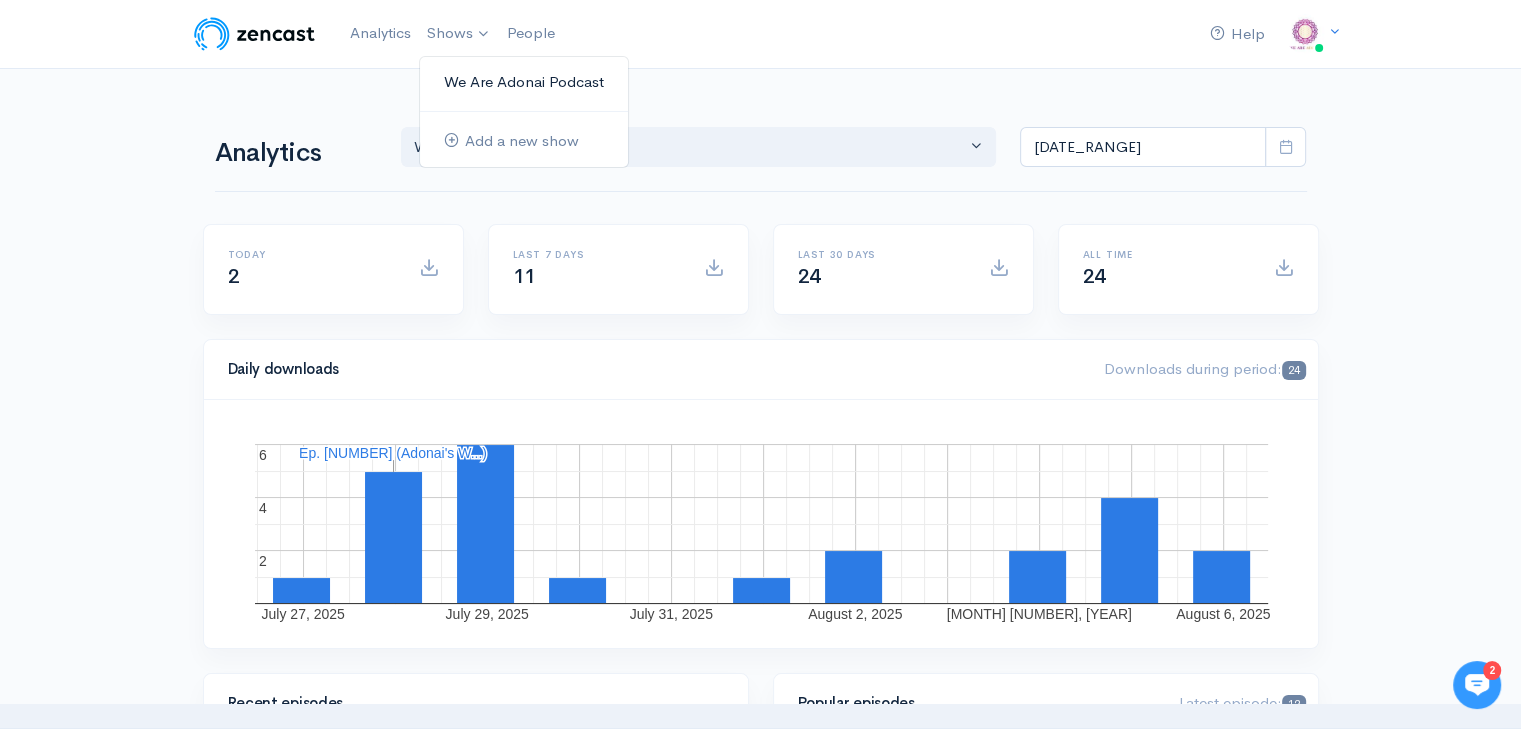 click on "We Are Adonai Podcast" at bounding box center [524, 82] 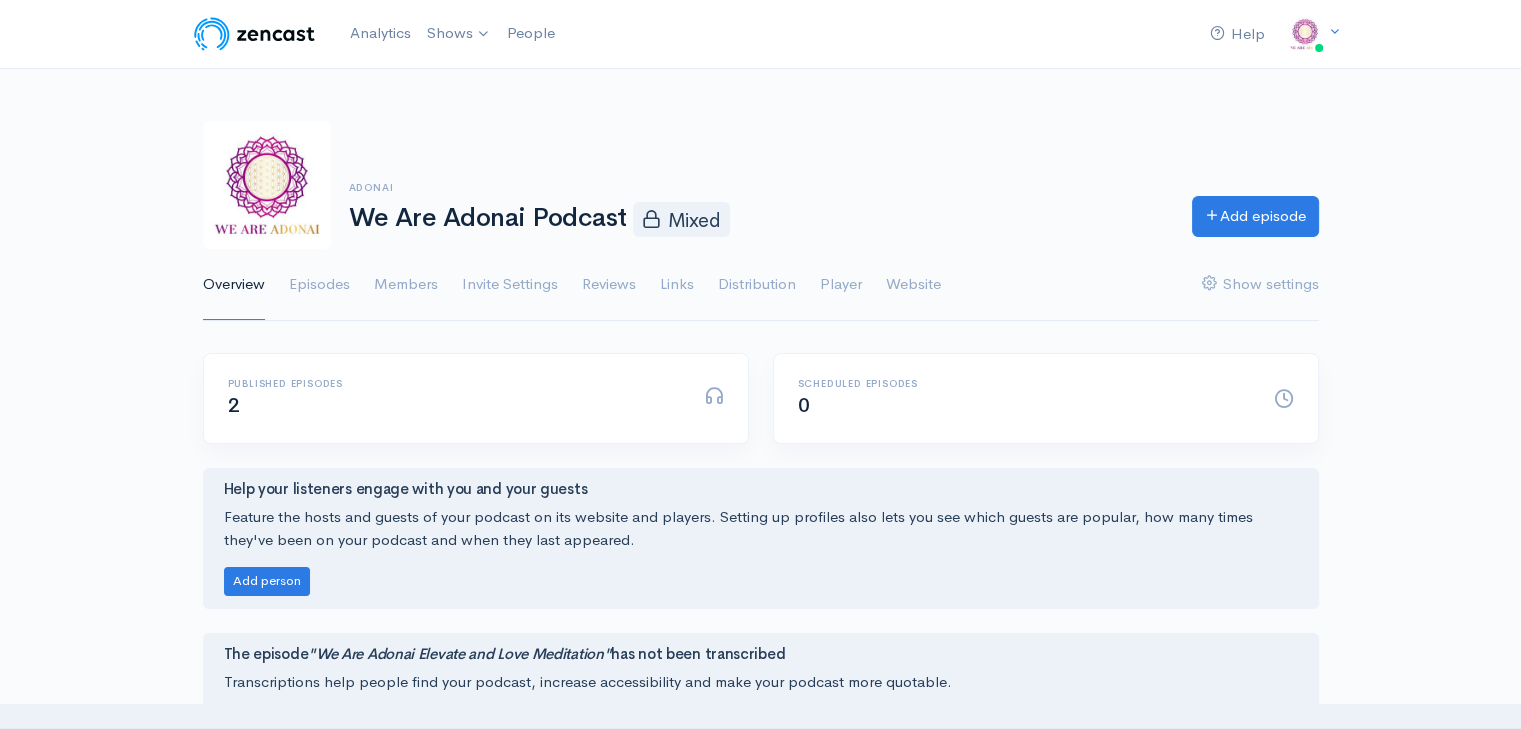 scroll, scrollTop: 0, scrollLeft: 0, axis: both 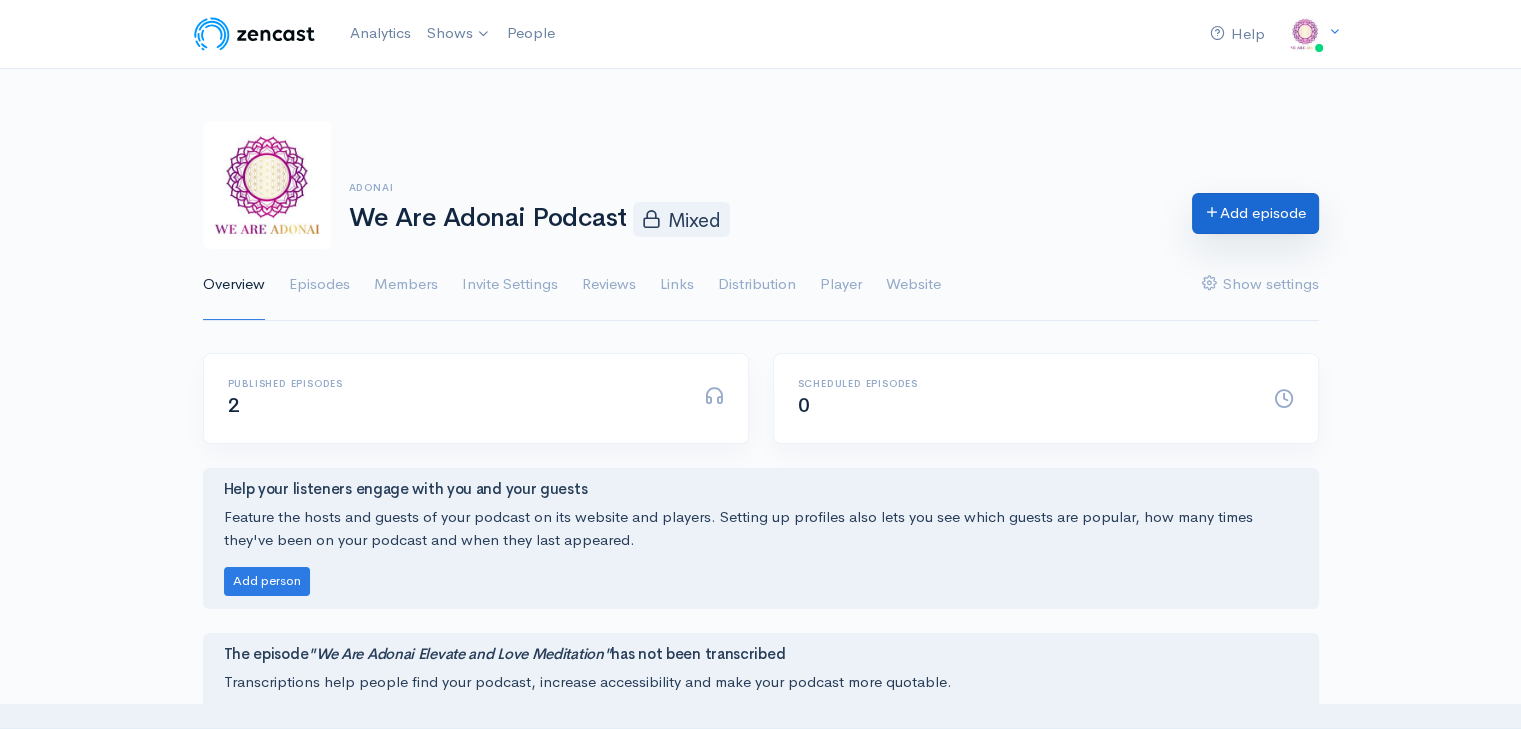 click on "Add episode" at bounding box center (1255, 213) 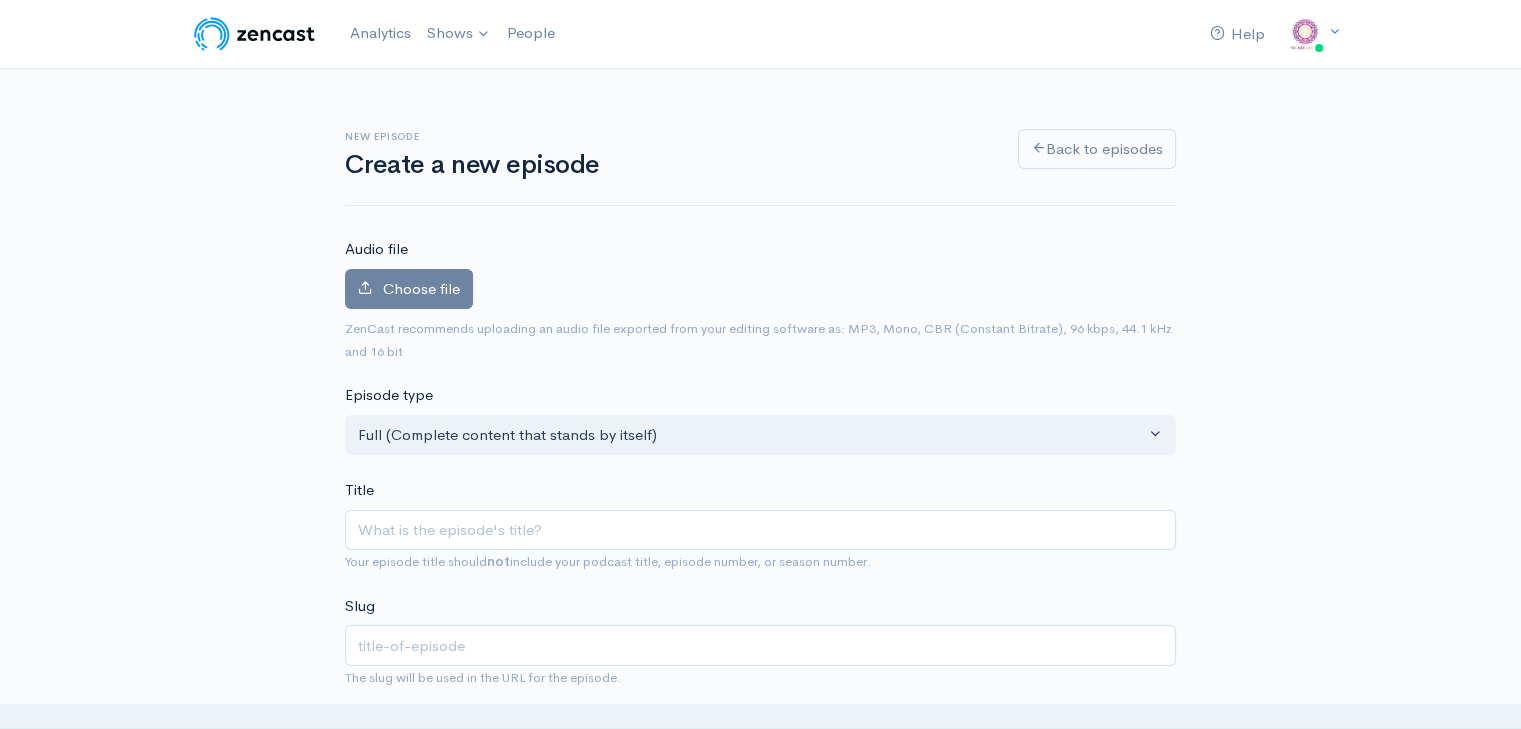 scroll, scrollTop: 0, scrollLeft: 0, axis: both 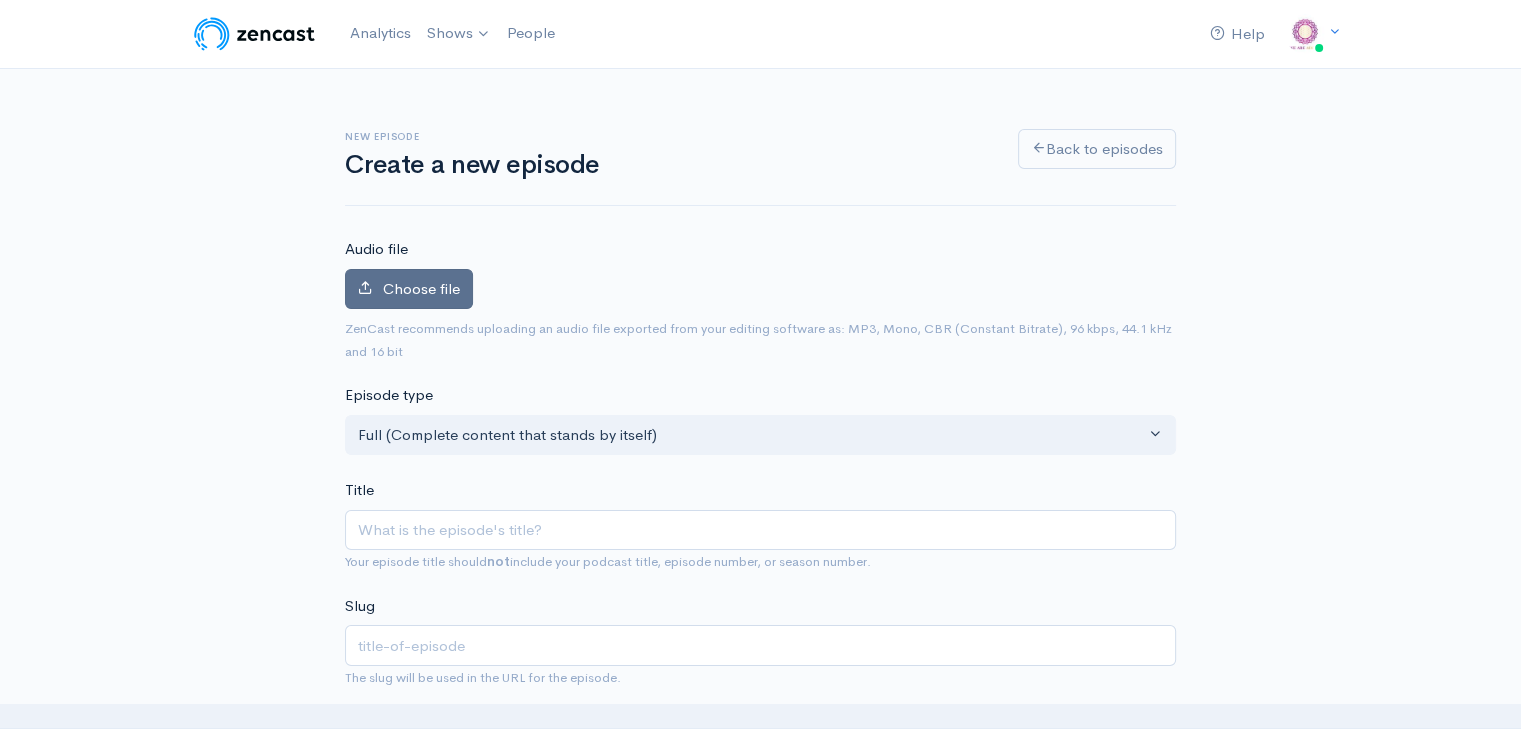 click on "Choose file" at bounding box center (409, 289) 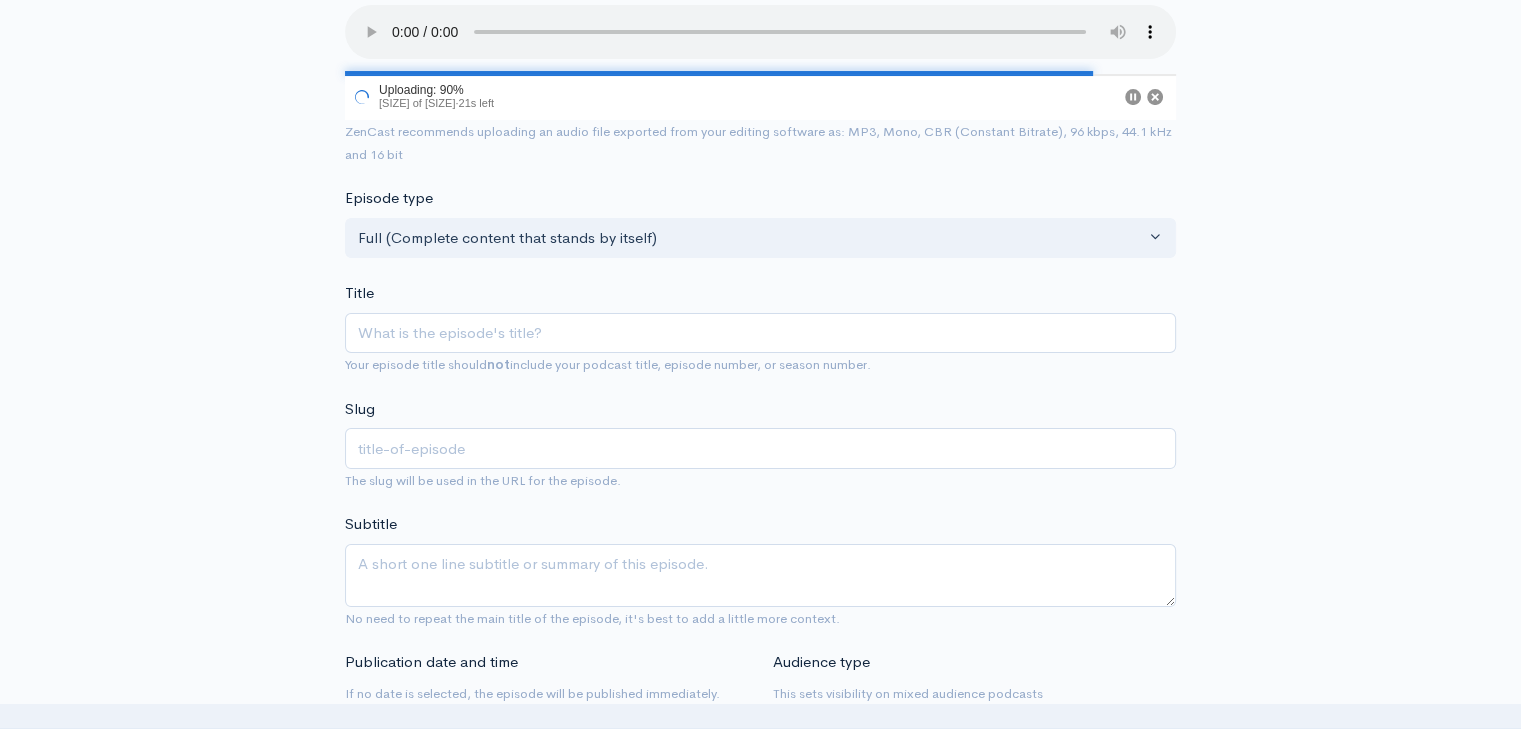 scroll, scrollTop: 271, scrollLeft: 0, axis: vertical 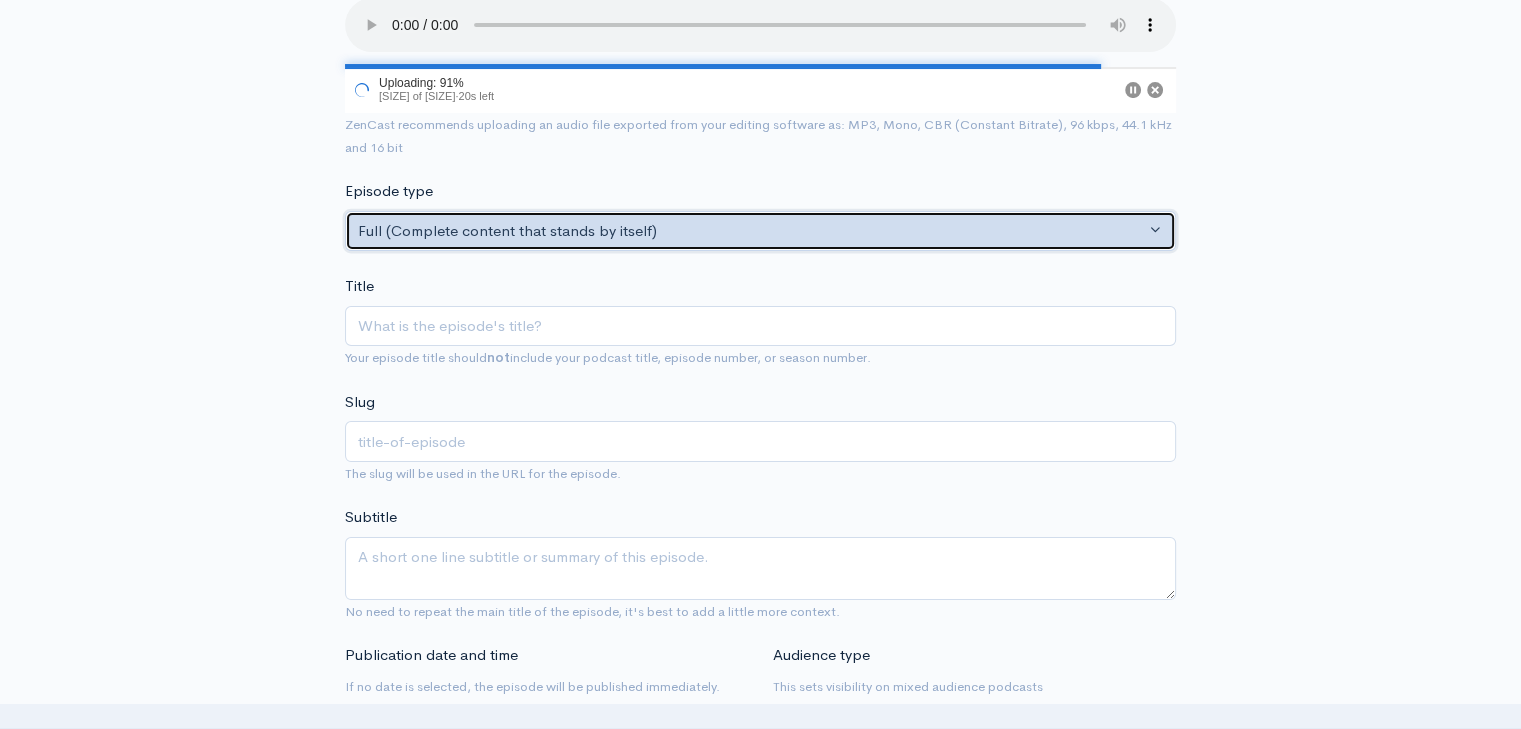click on "Full (Complete content that stands by itself)" at bounding box center [751, 231] 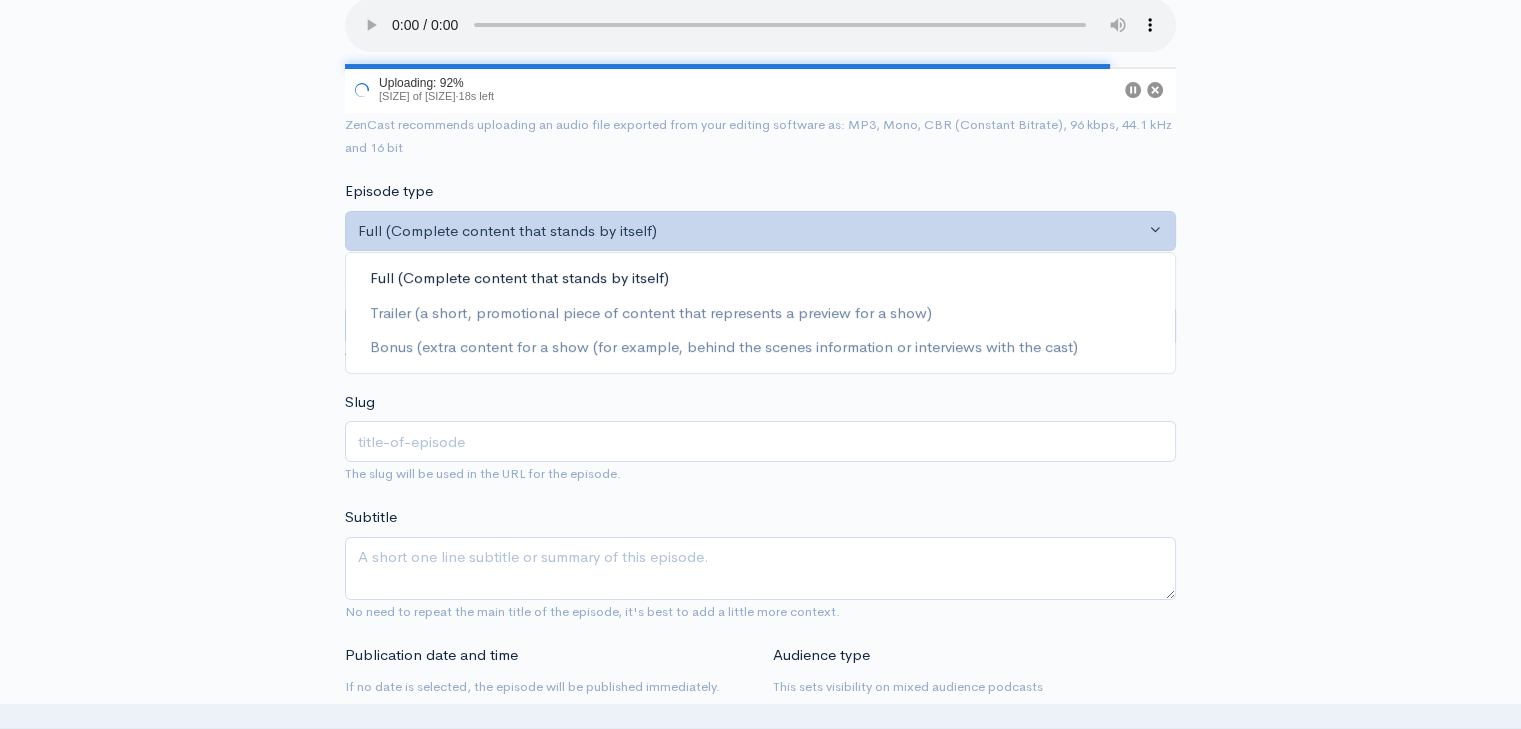 click on "Audio file                       92   Uploading: 92% [SIZE] of [SIZE]  ·  [TIME] left   ZenCast recommends uploading an audio file exported from your editing
software as: MP3, Mono, CBR (Constant Bitrate), 96 kbps, 44.1 kHz and 16 bit   Episode type   Full (Complete content that stands by itself) Trailer (a short, promotional piece of content that represents a preview for a show) Bonus (extra content for a show (for example, behind the scenes information or interviews with the cast) Full (Complete content that stands by itself)   Full (Complete content that stands by itself) Trailer (a short, promotional piece of content that represents a preview for a show) Bonus (extra content for a show (for example, behind the scenes information or interviews with the cast)   Title     Your episode title should  not  include your podcast
title, episode number, or season number.   Slug     The slug will be used in the URL for the episode.     Subtitle       Publication date and time                 Private" at bounding box center [760, 899] 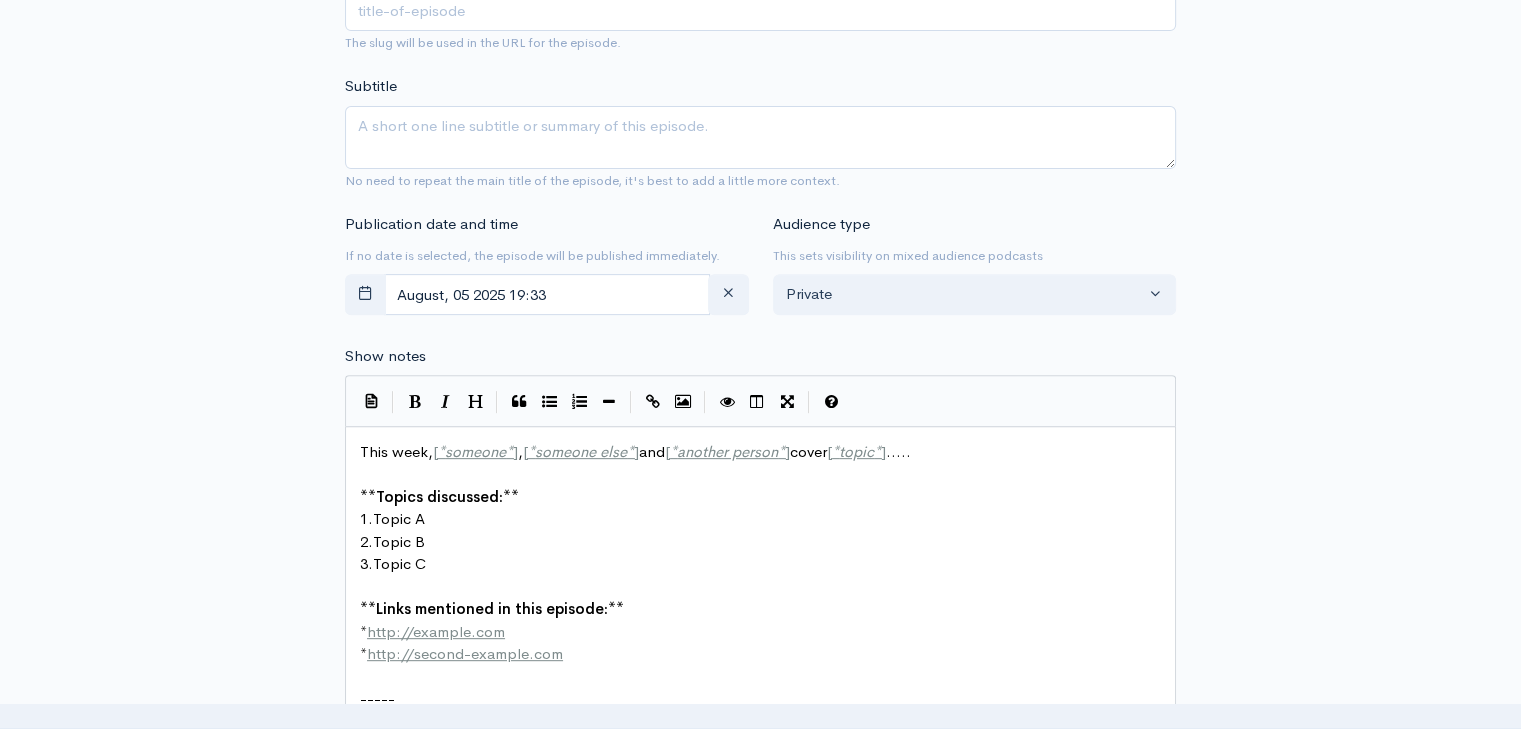 scroll, scrollTop: 709, scrollLeft: 0, axis: vertical 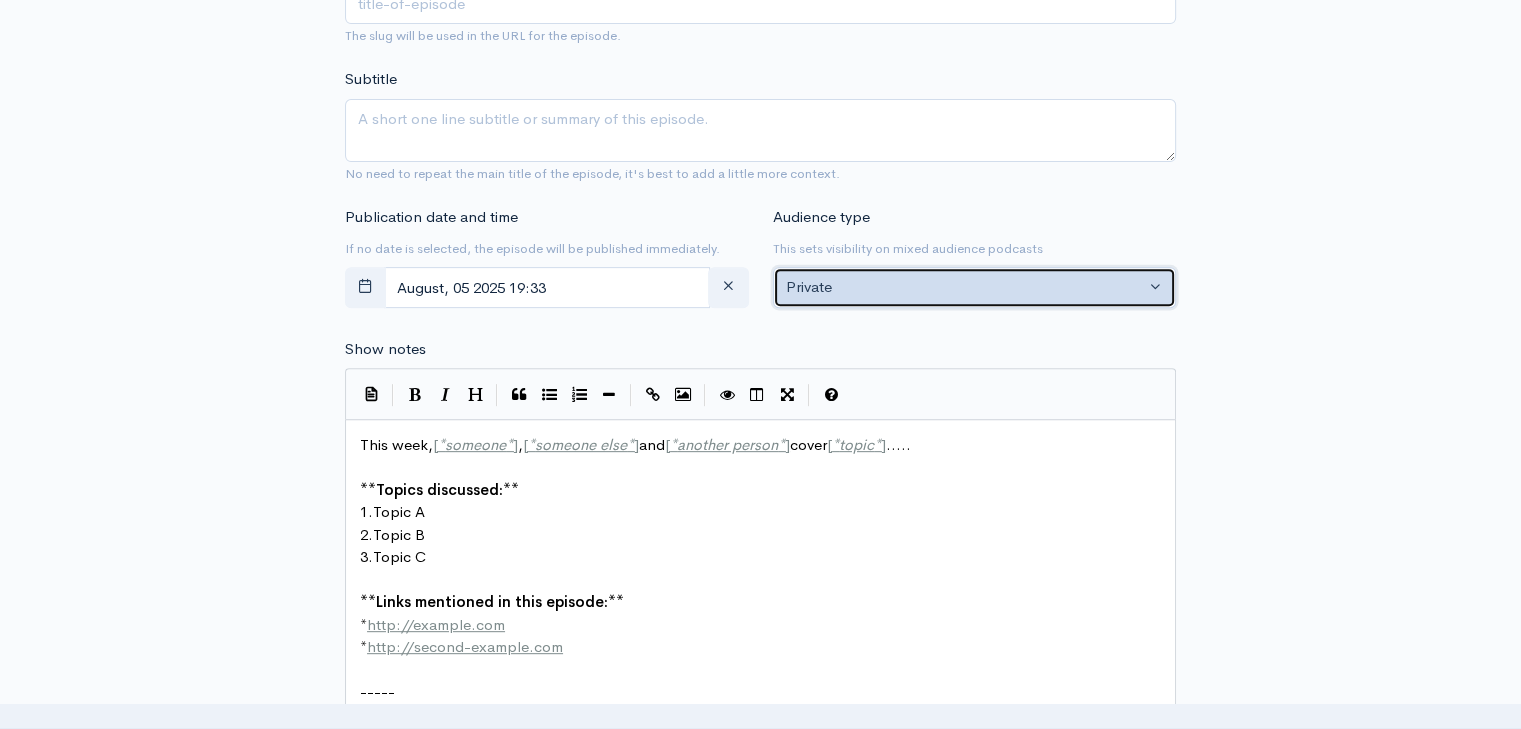 click on "Private" at bounding box center (965, 287) 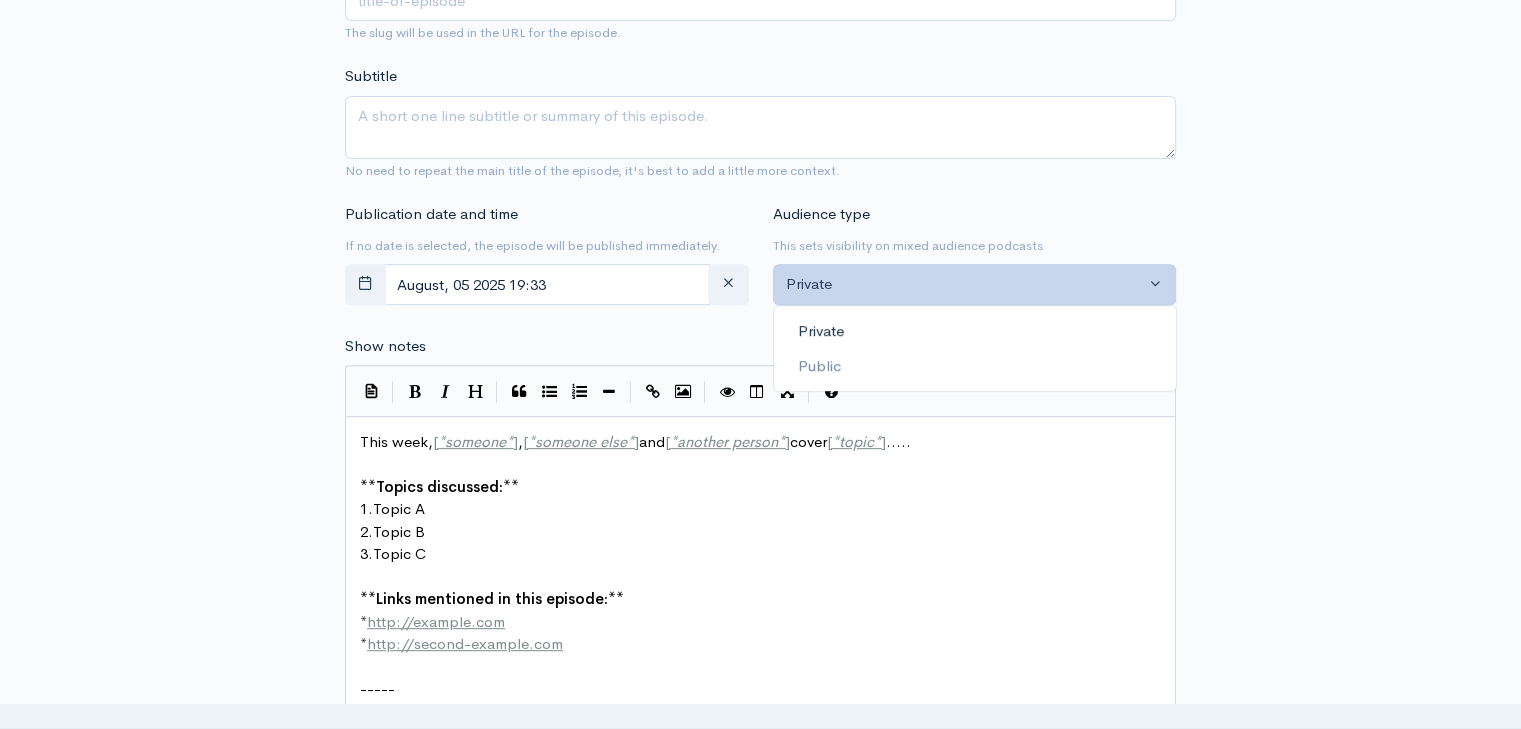 scroll, scrollTop: 706, scrollLeft: 0, axis: vertical 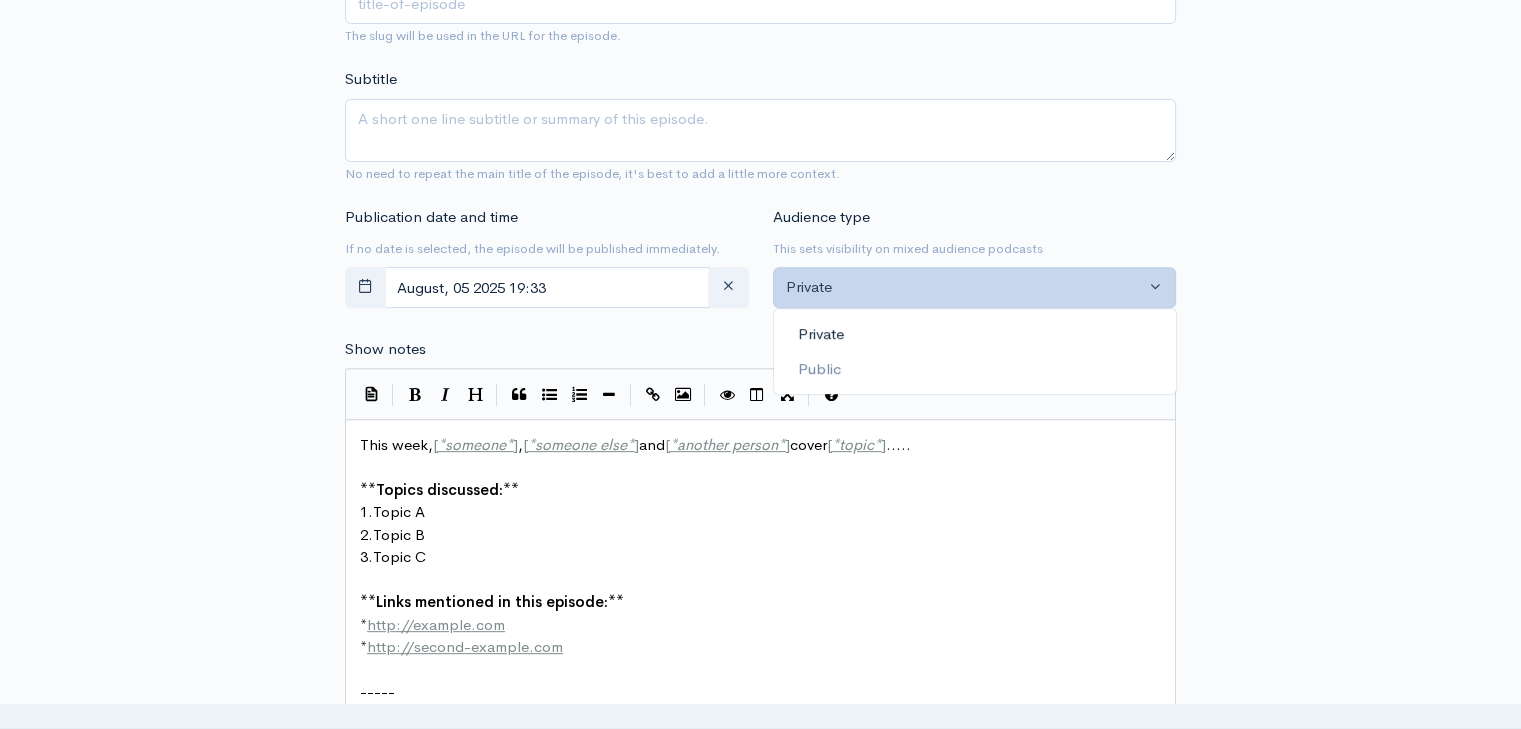 click on "Private" at bounding box center [821, 334] 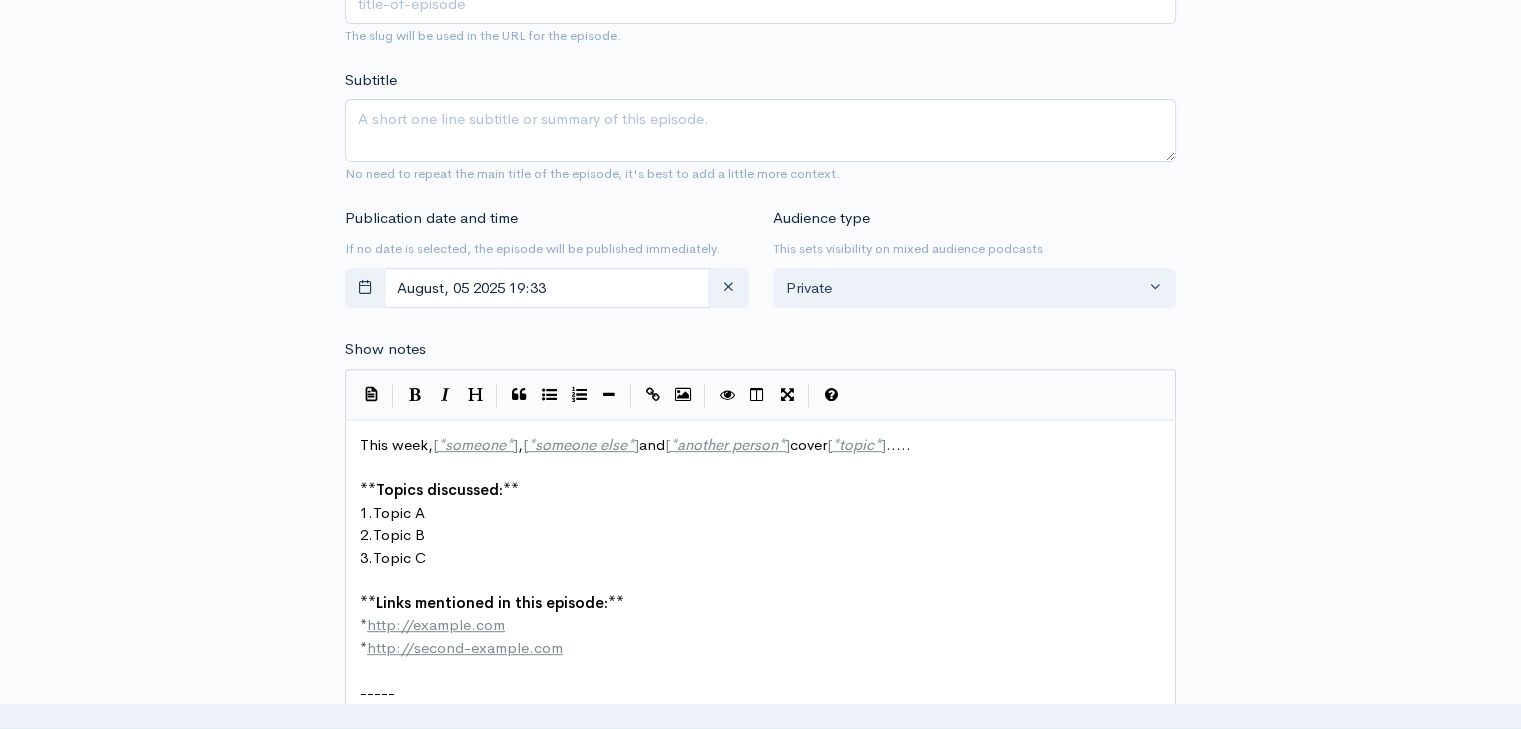 click on "New episode
Create a new episode
Back to episodes
Audio file       Choose file     We Are Adonai Listening Channeled message 08-05-2025.wav                 100   Complete   ZenCast recommends uploading an audio file exported from your editing
software as: MP3, Mono, CBR (Constant Bitrate), 96 kbps, 44.1 kHz and 16 bit   Episode type   Full (Complete content that stands by itself) Trailer (a short, promotional piece of content that represents a preview for a show) Bonus (extra content for a show (for example, behind the scenes information or interviews with the cast) Full (Complete content that stands by itself)   Full (Complete content that stands by itself) Trailer (a short, promotional piece of content that represents a preview for a show) Bonus (extra content for a show (for example, behind the scenes information or interviews with the cast)   Title     Your episode title should  not   Slug" at bounding box center (761, 367) 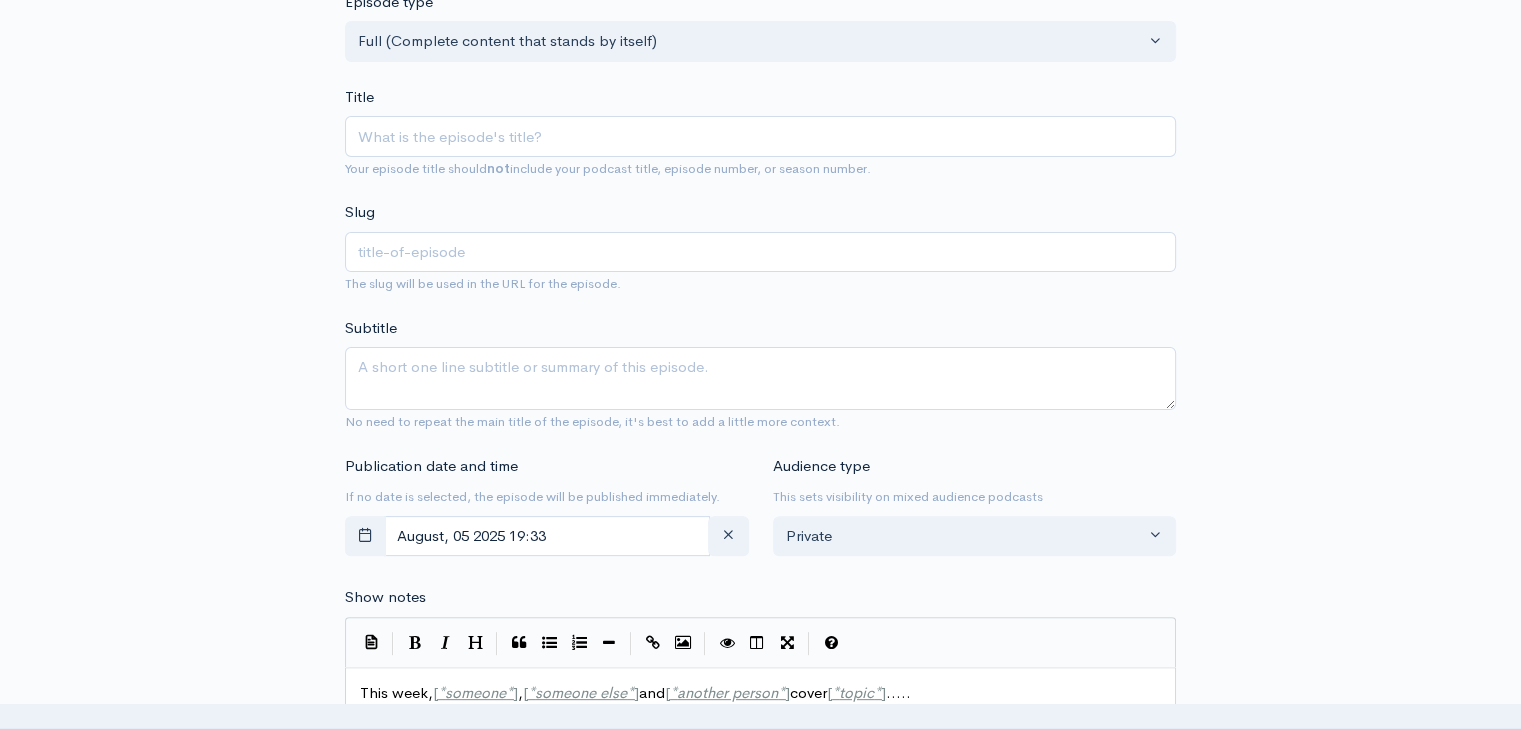 scroll, scrollTop: 506, scrollLeft: 0, axis: vertical 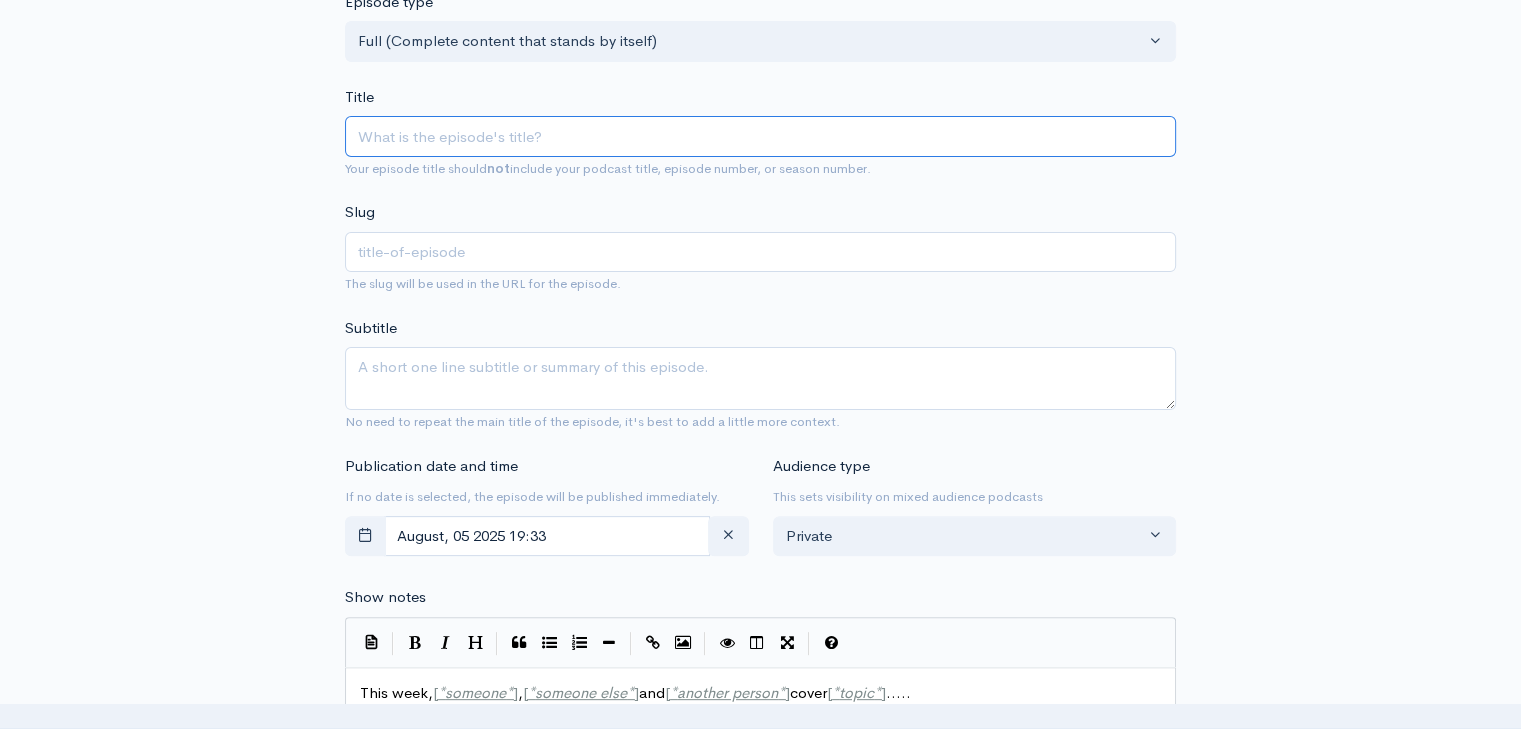 click on "Title" at bounding box center (760, 136) 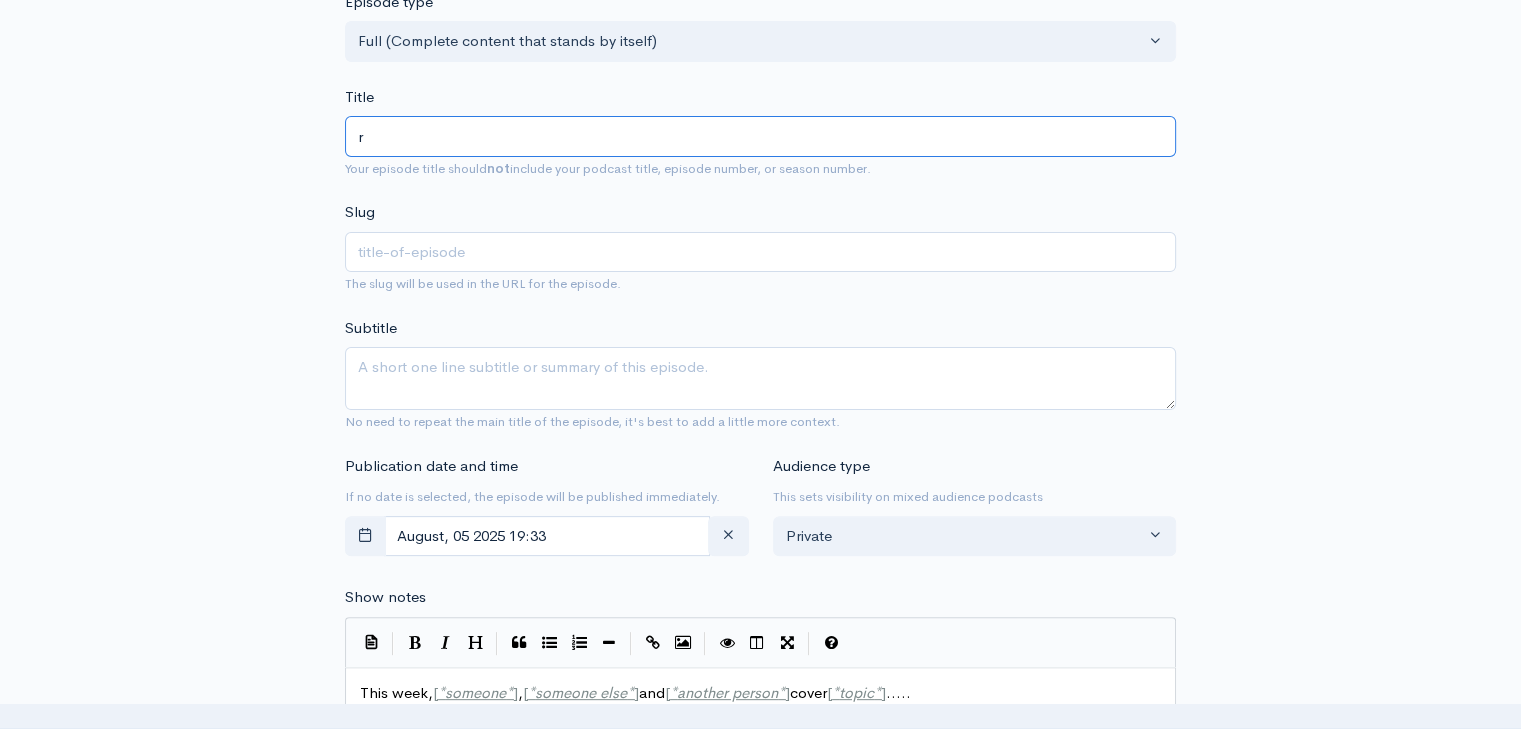 type on "r" 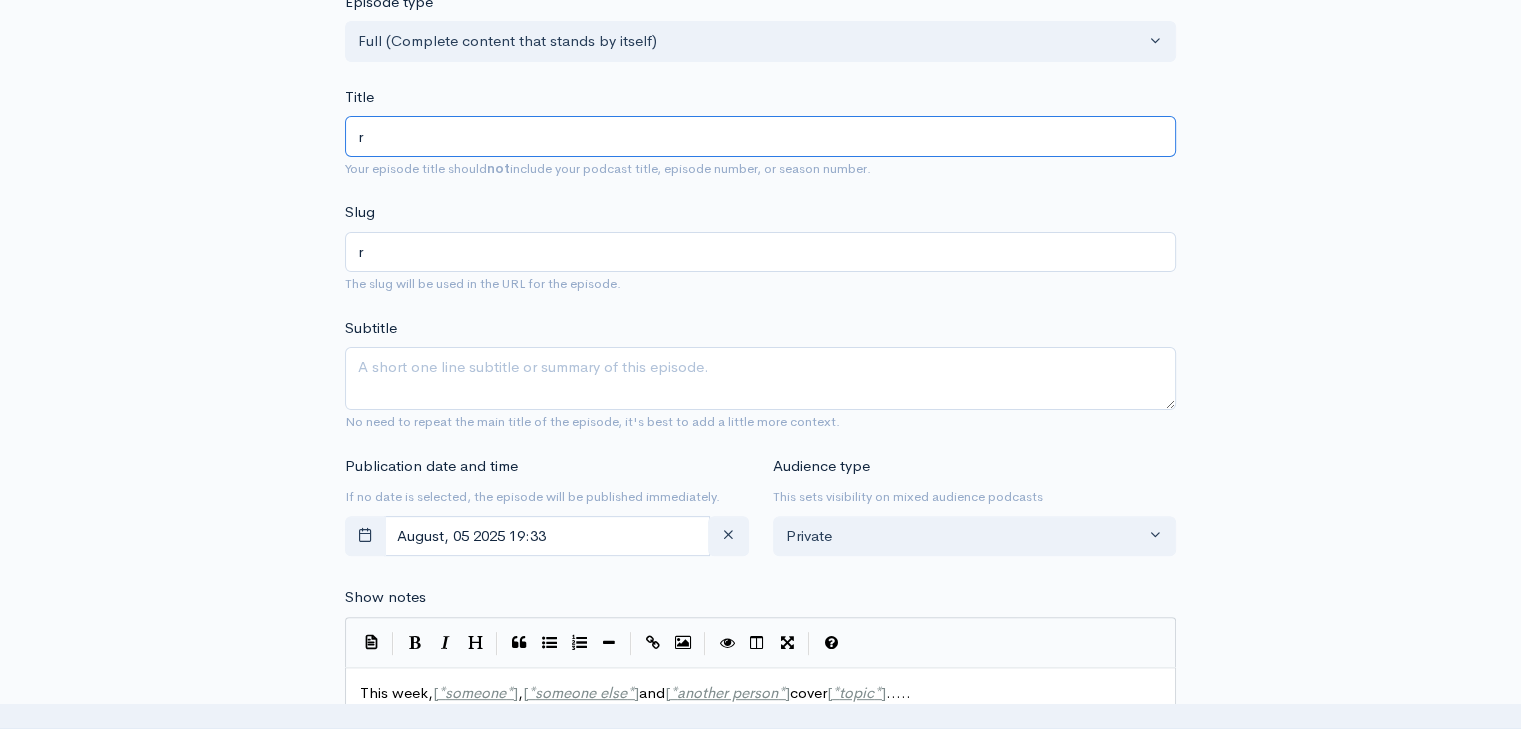 type 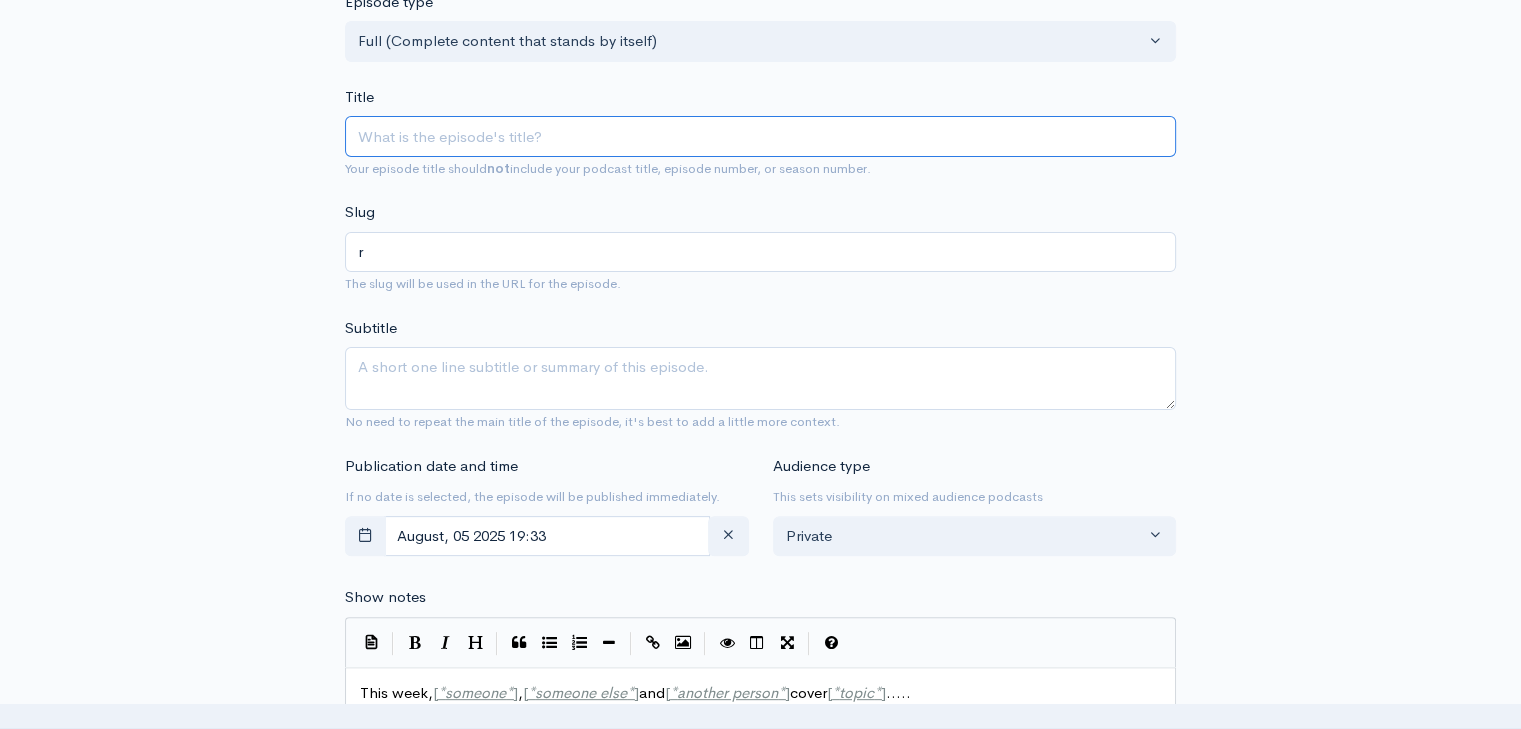 type 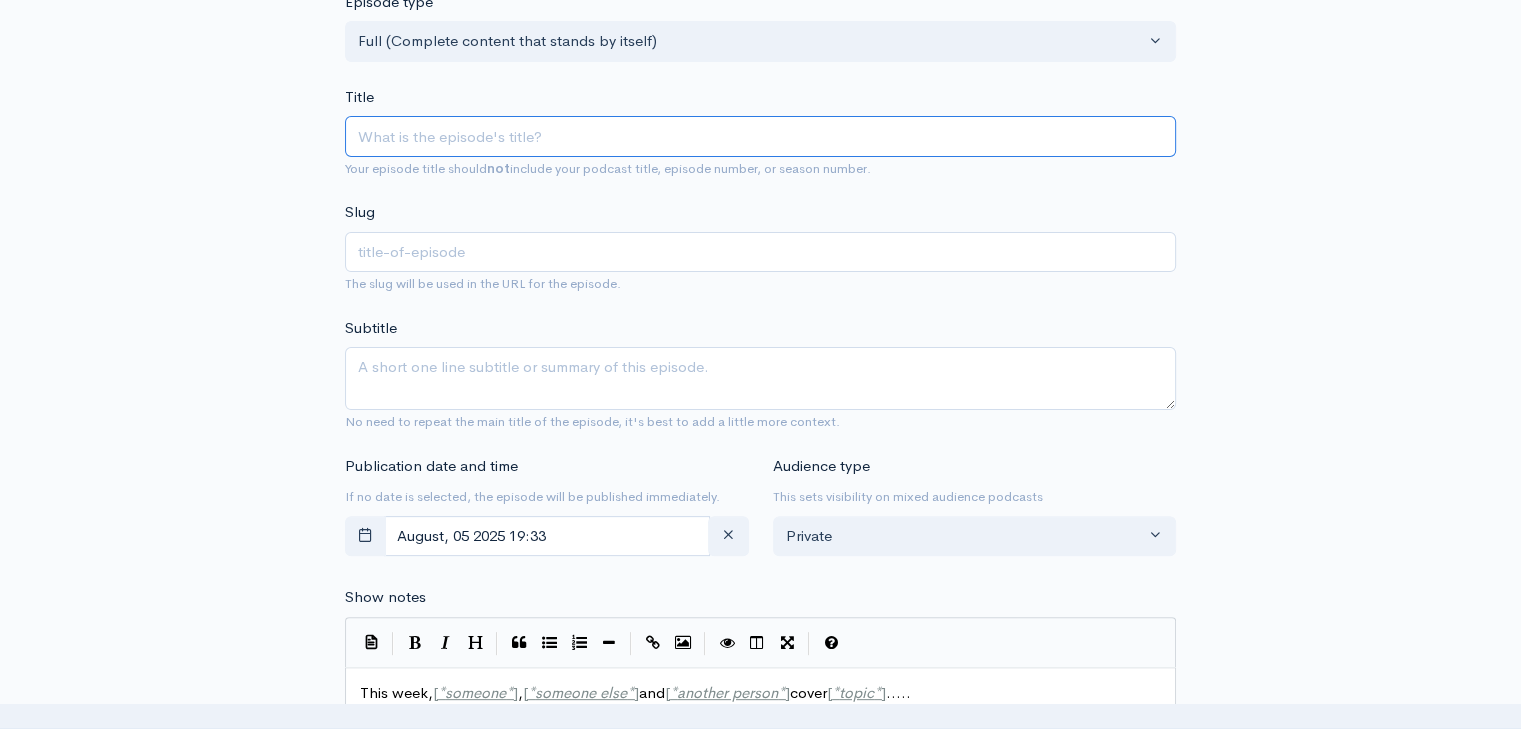 type on "L" 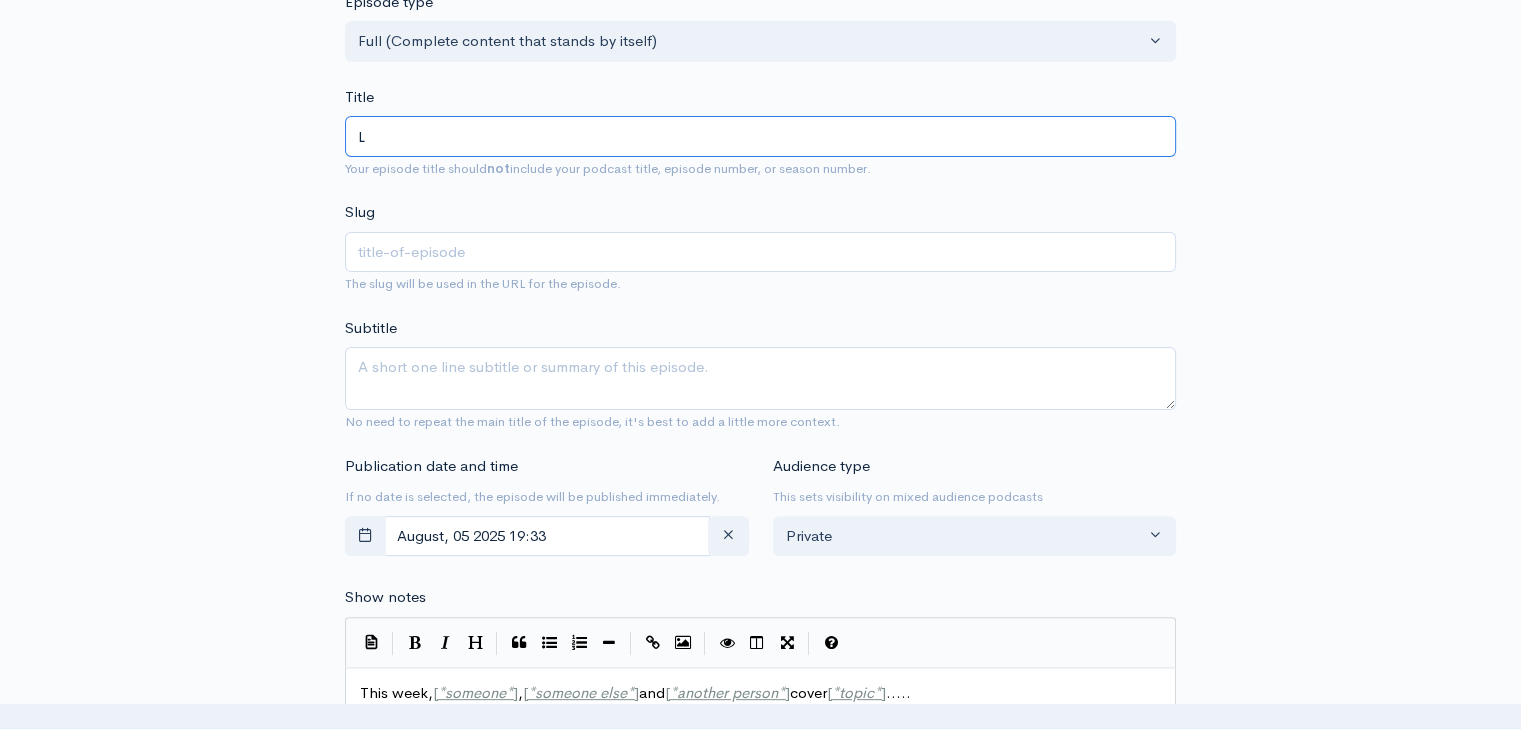 type on "l" 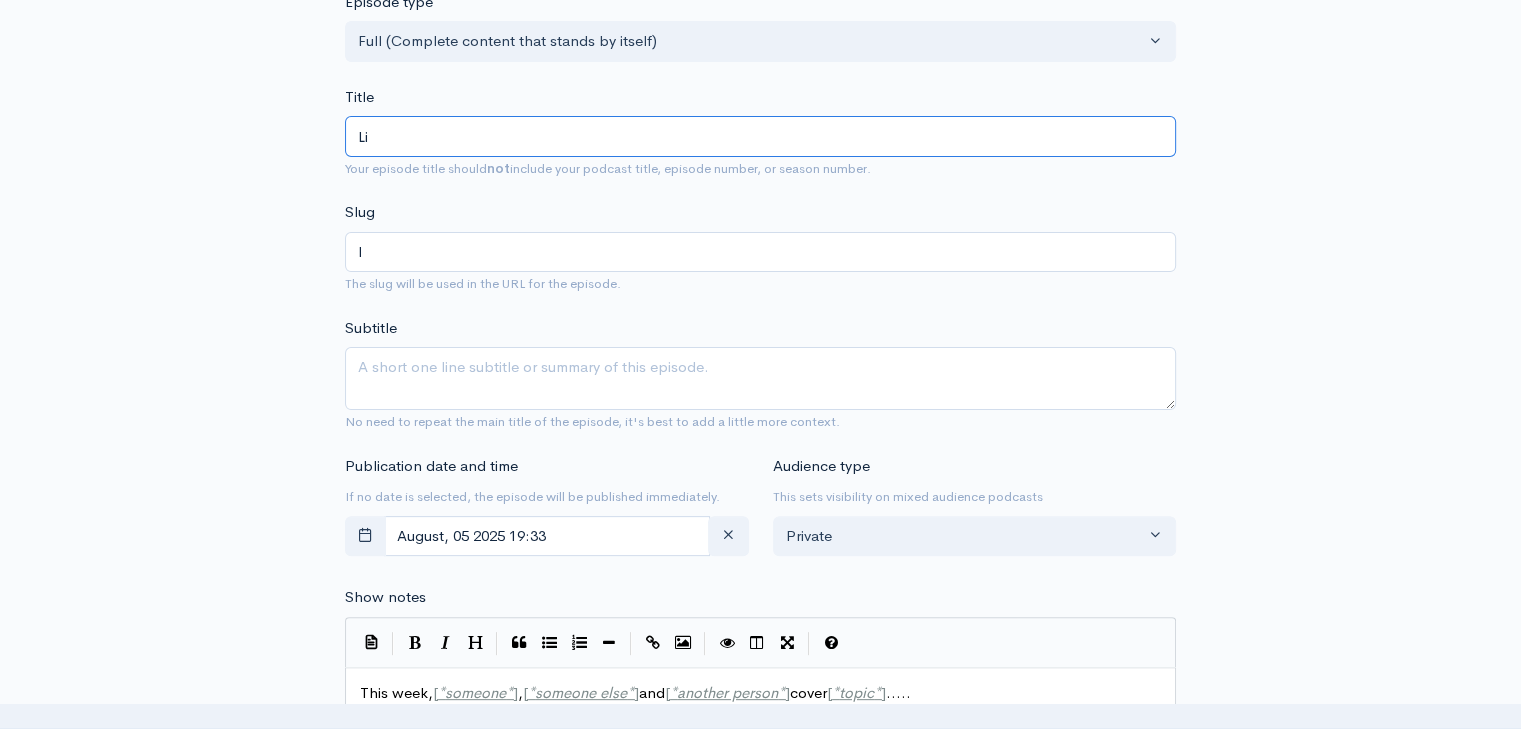 type on "Lis" 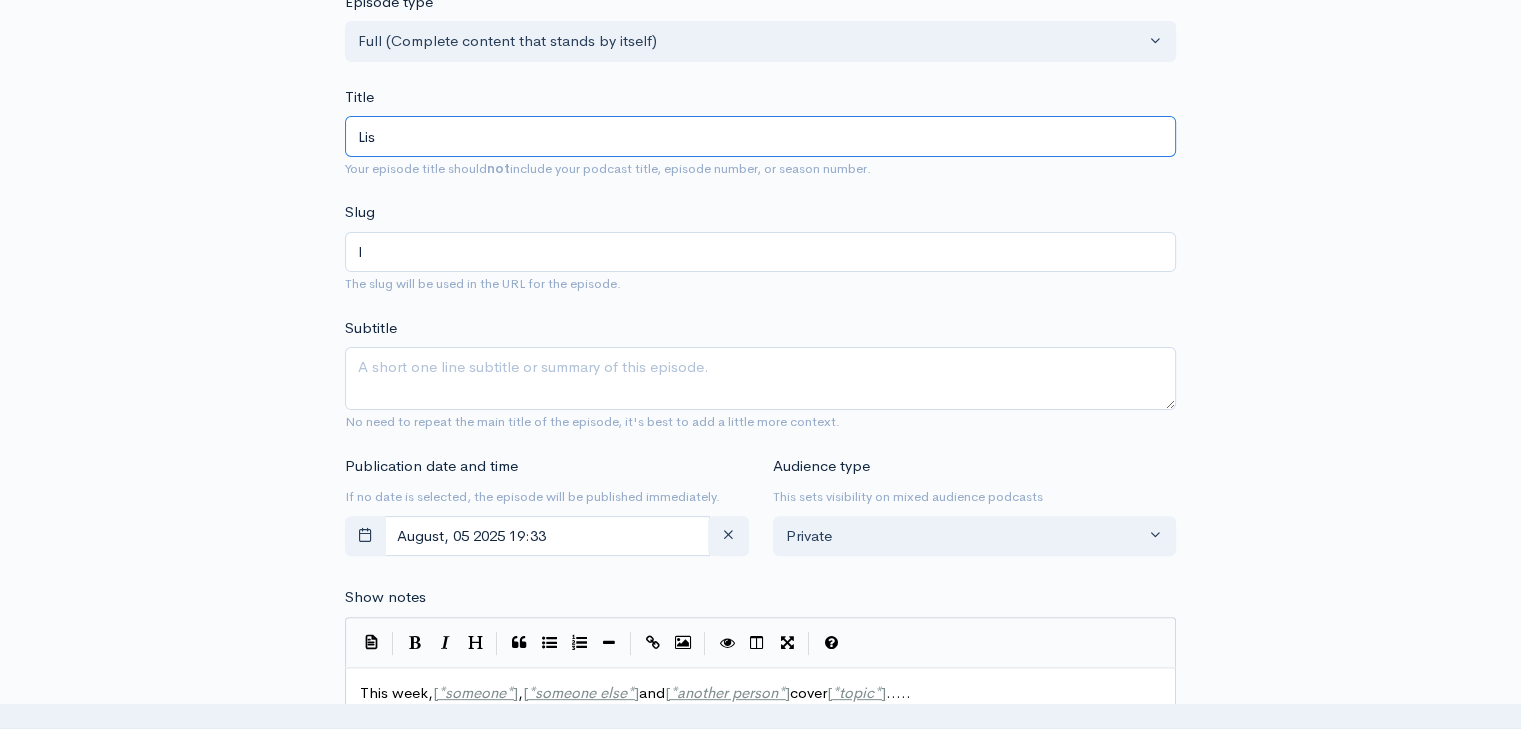 type on "lis" 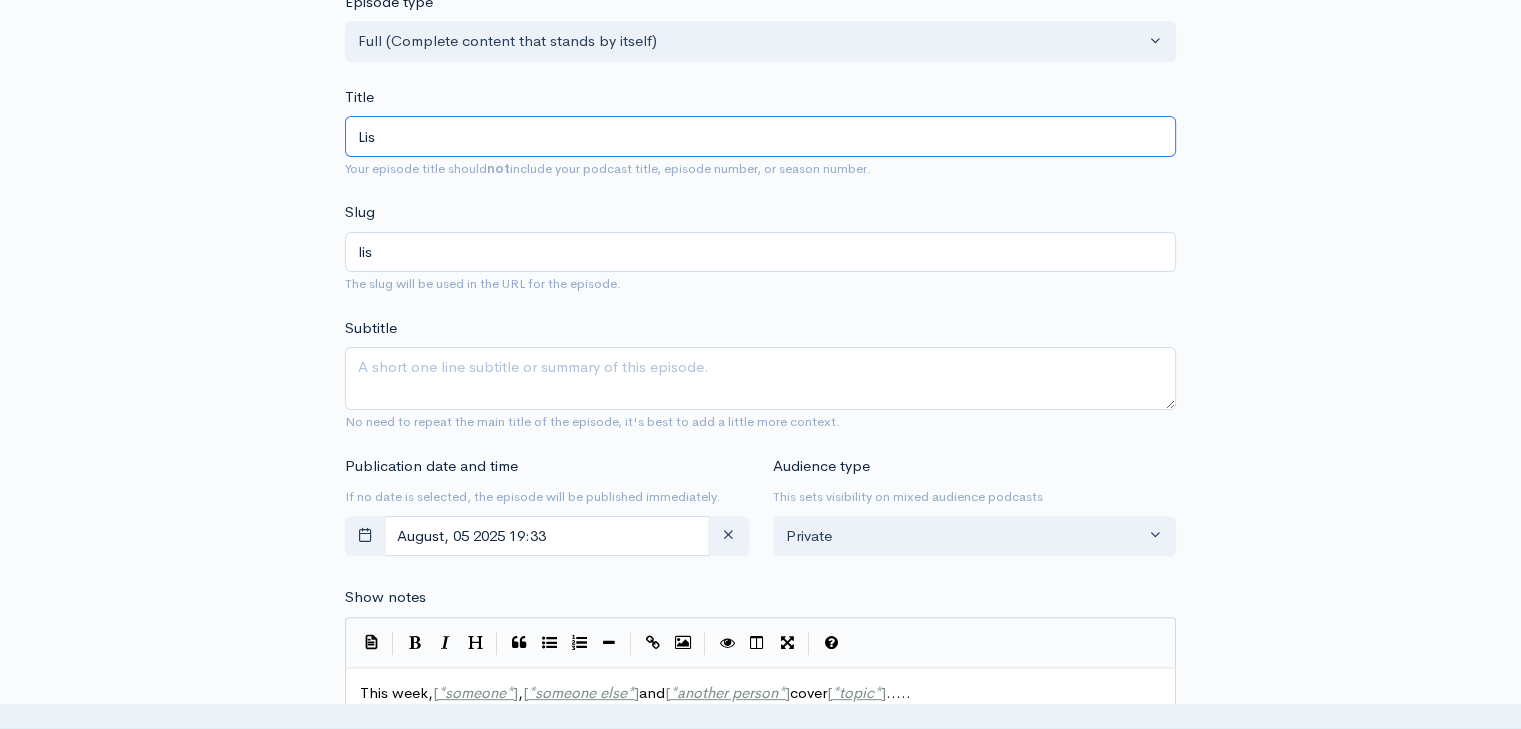 type on "List" 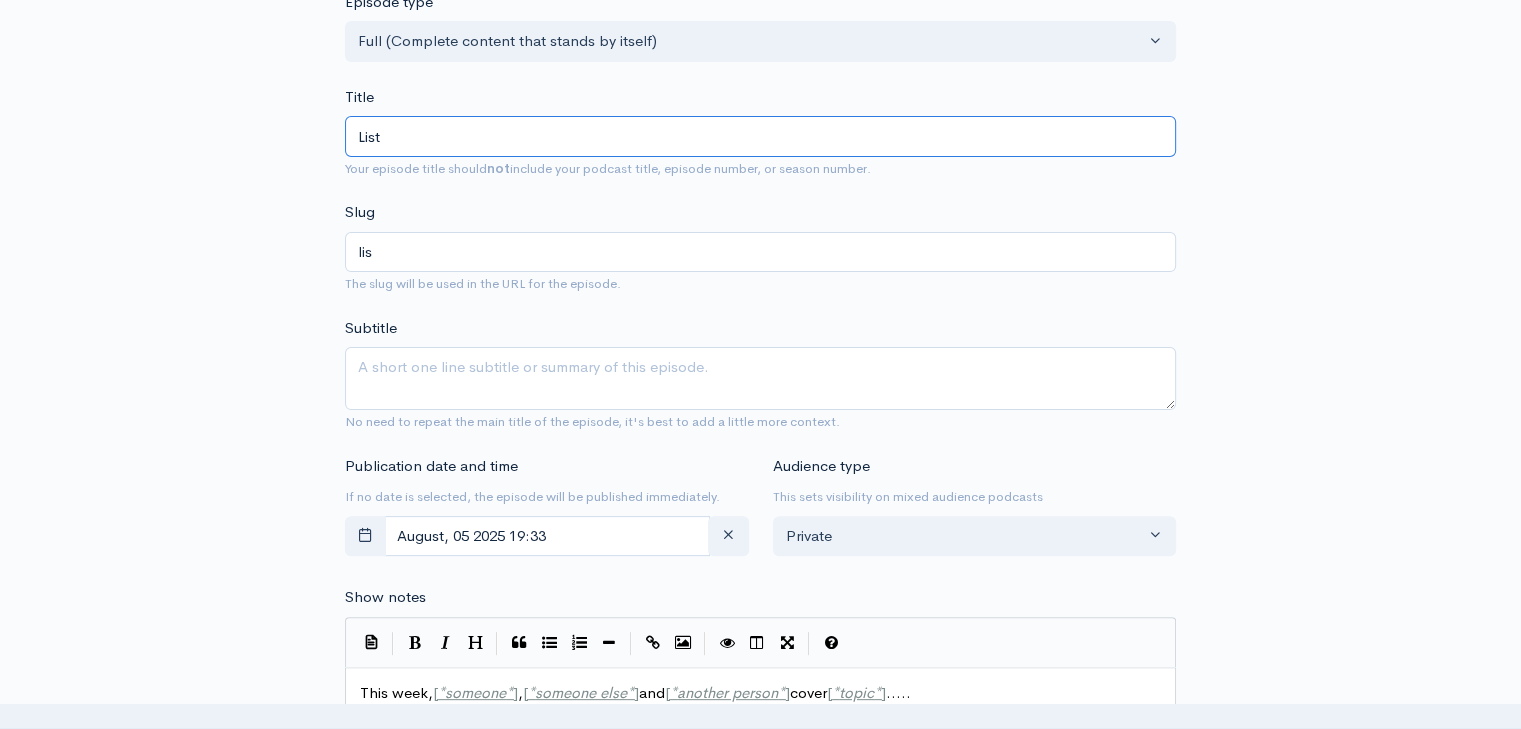 type on "list" 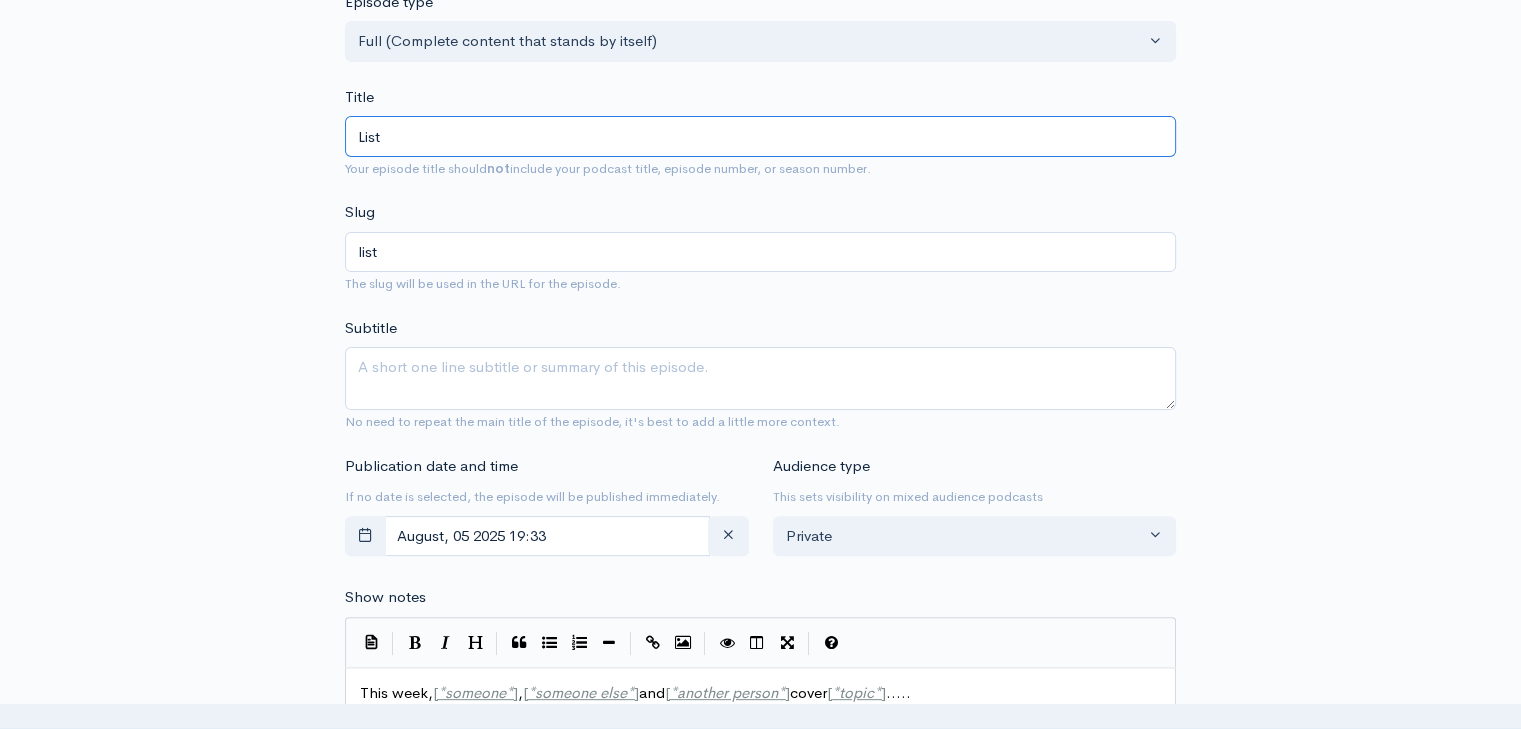 type on "Liste" 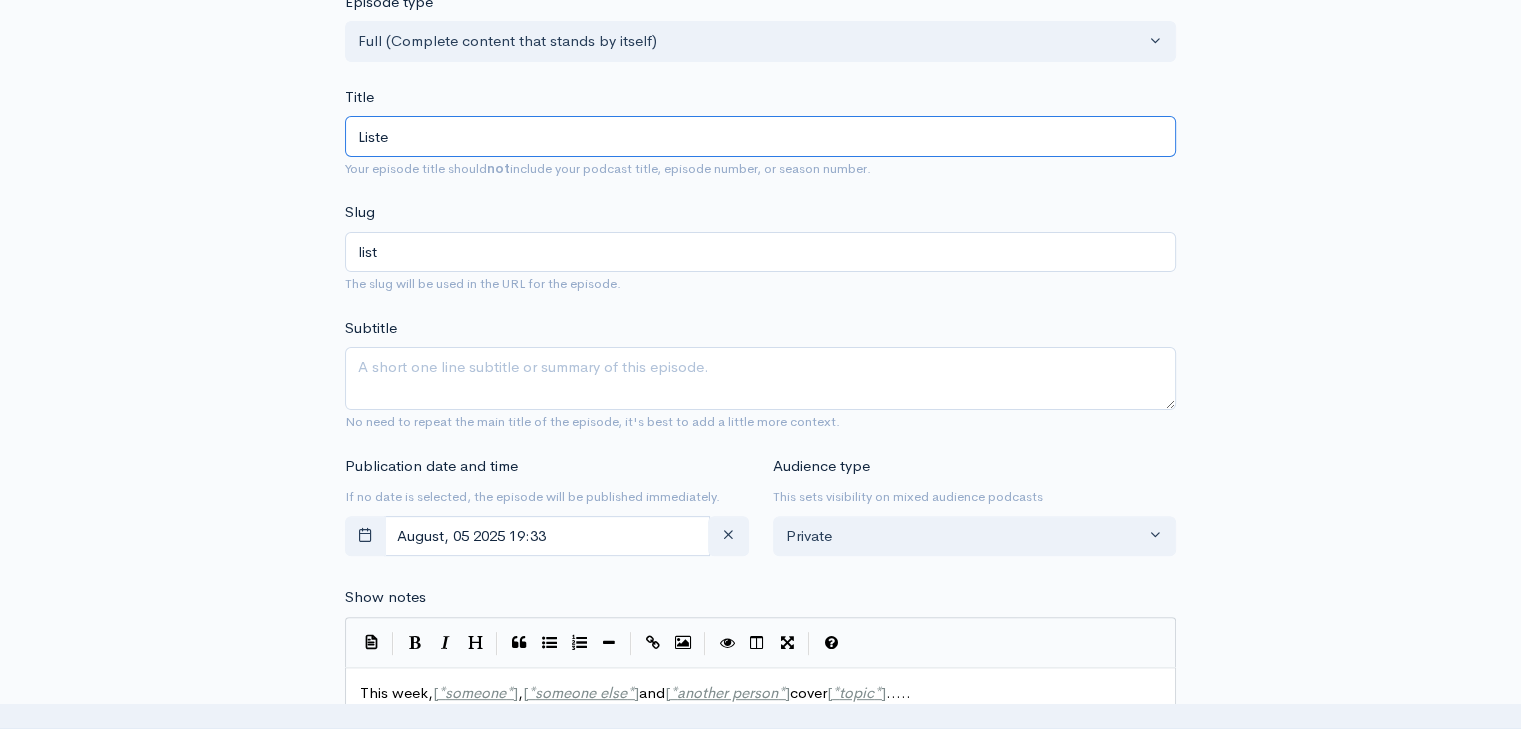 type on "liste" 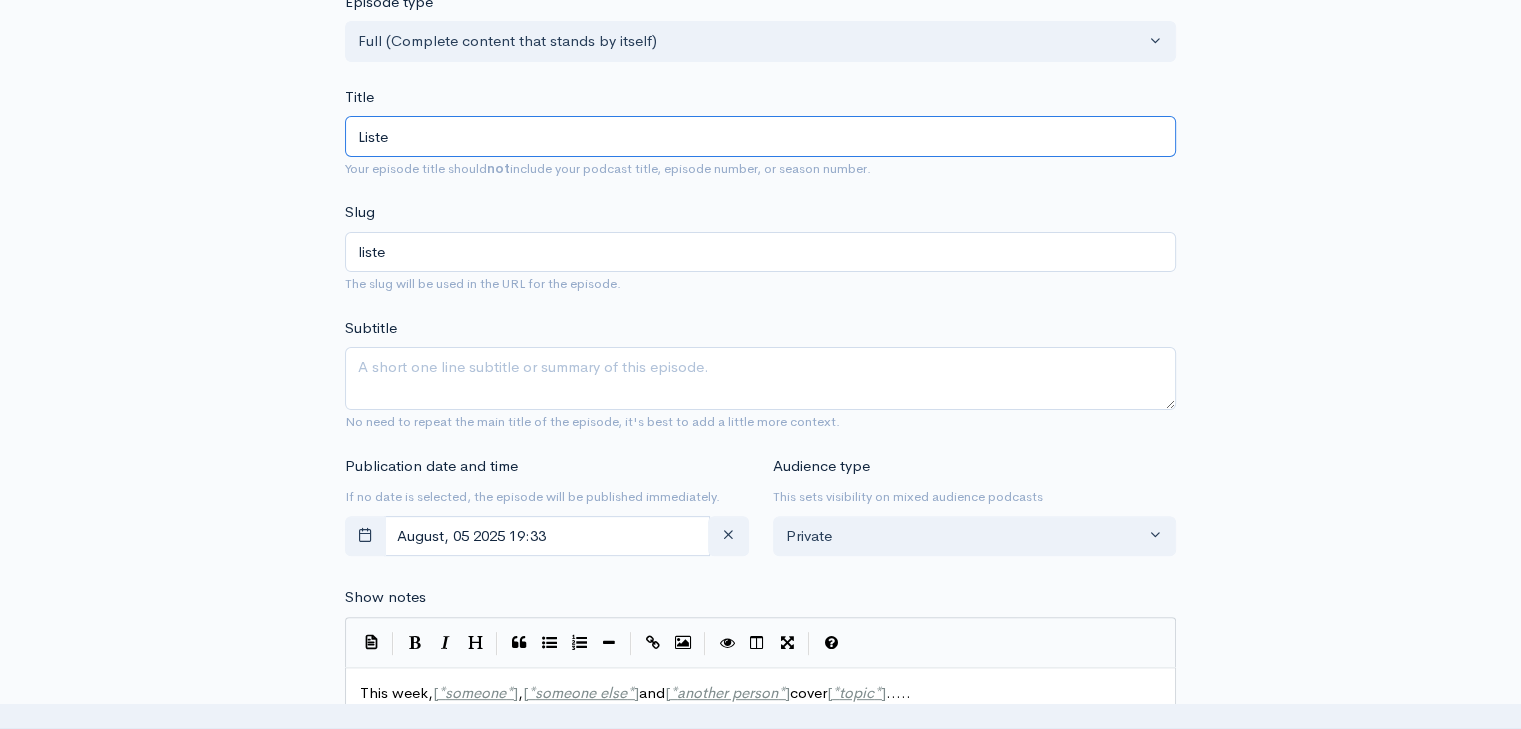 type on "Listen" 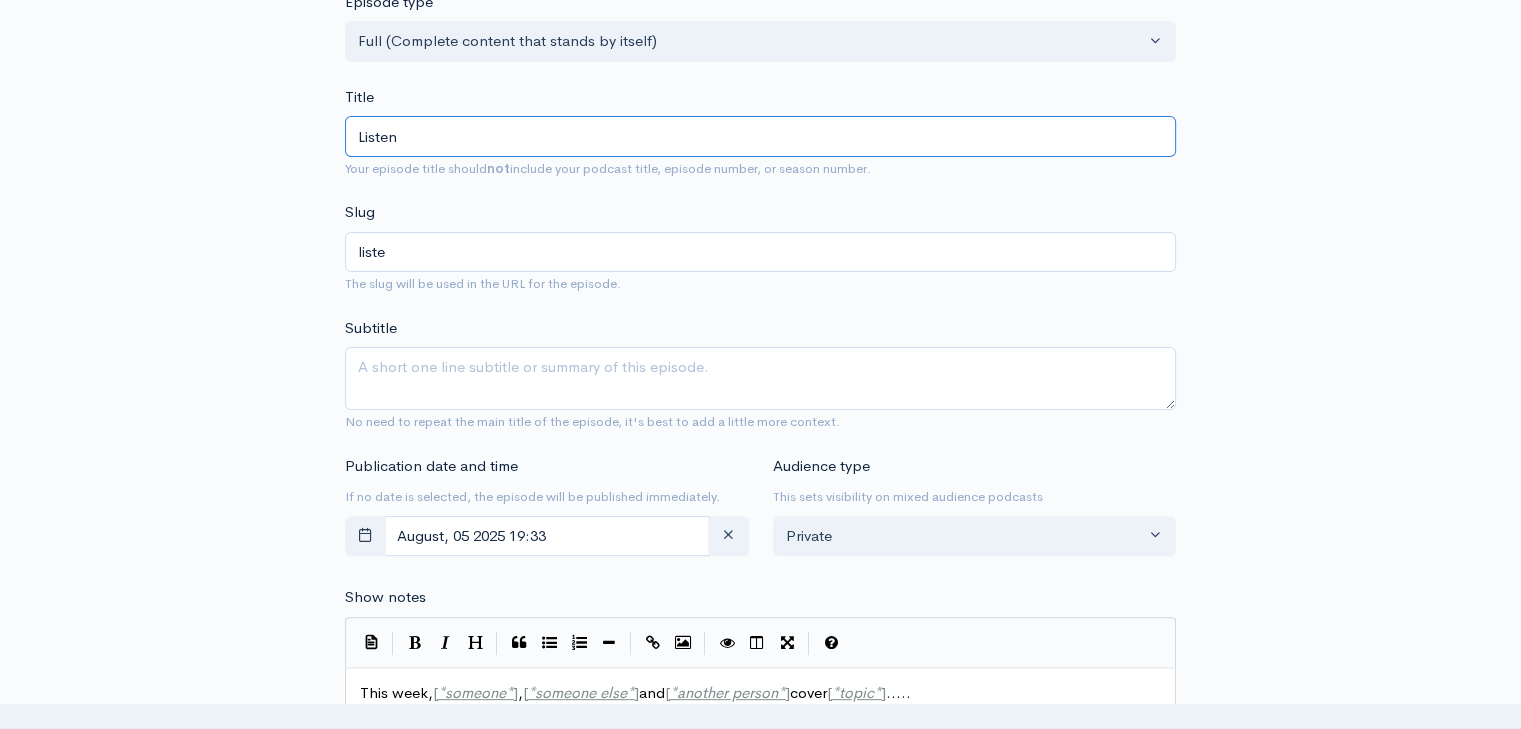 type on "listen" 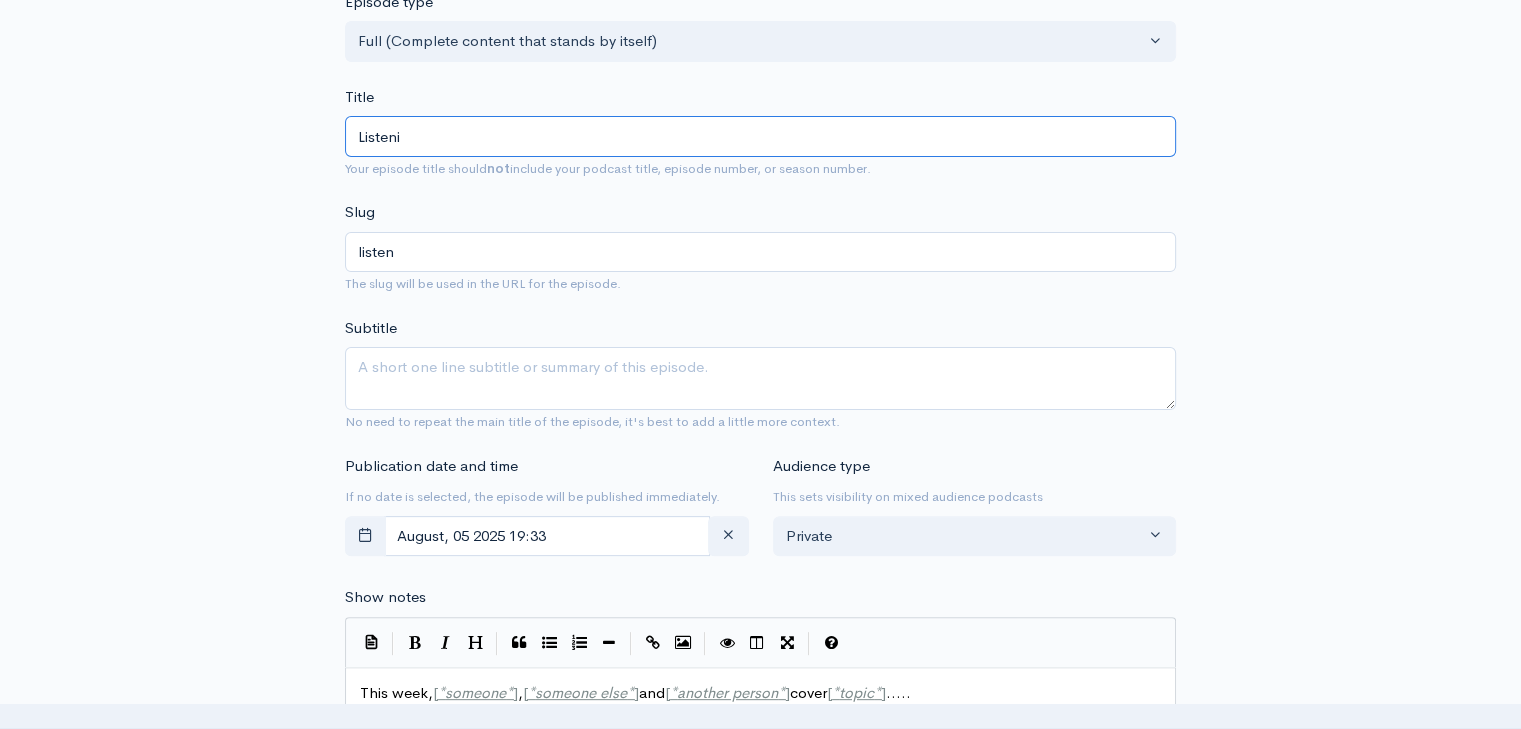 type on "Listenin" 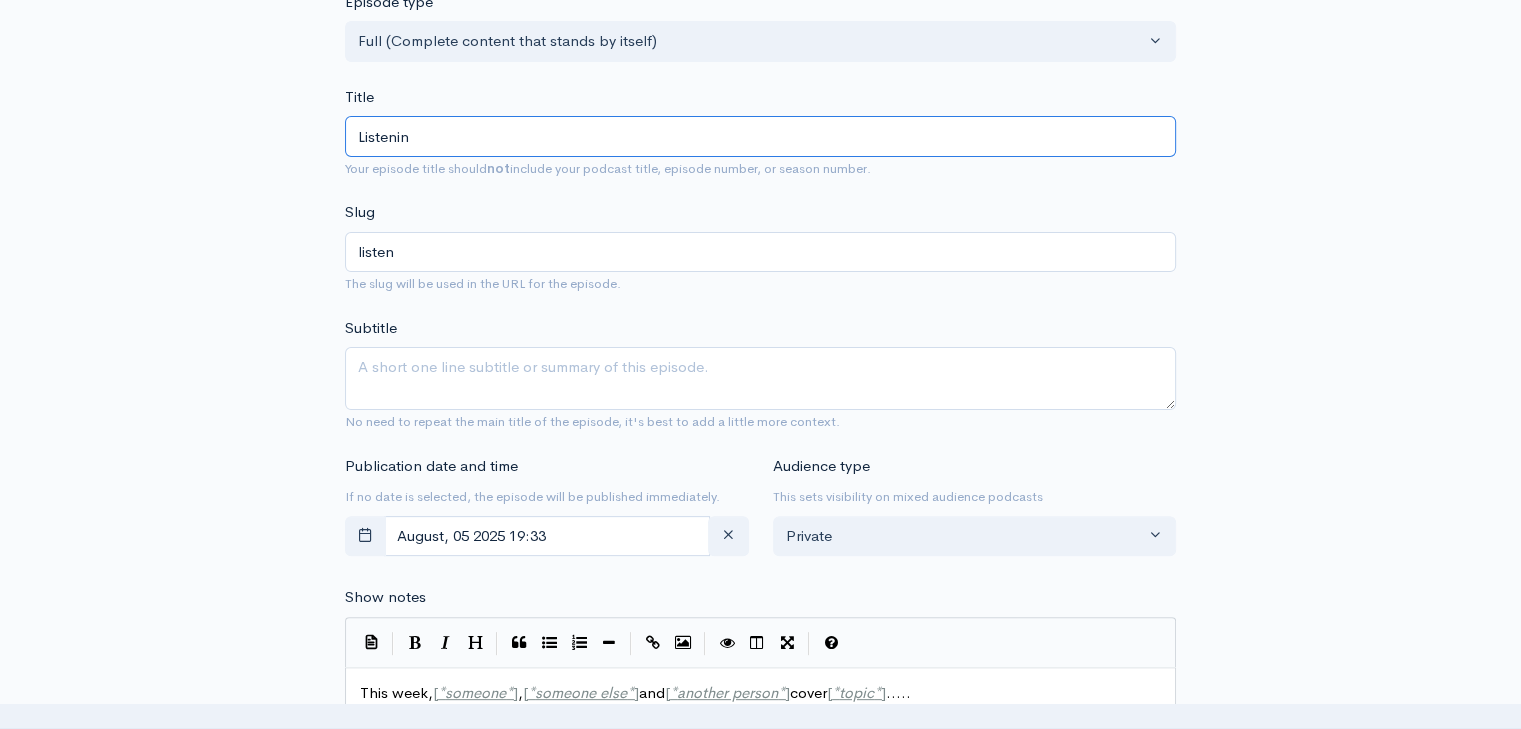 type on "listenin" 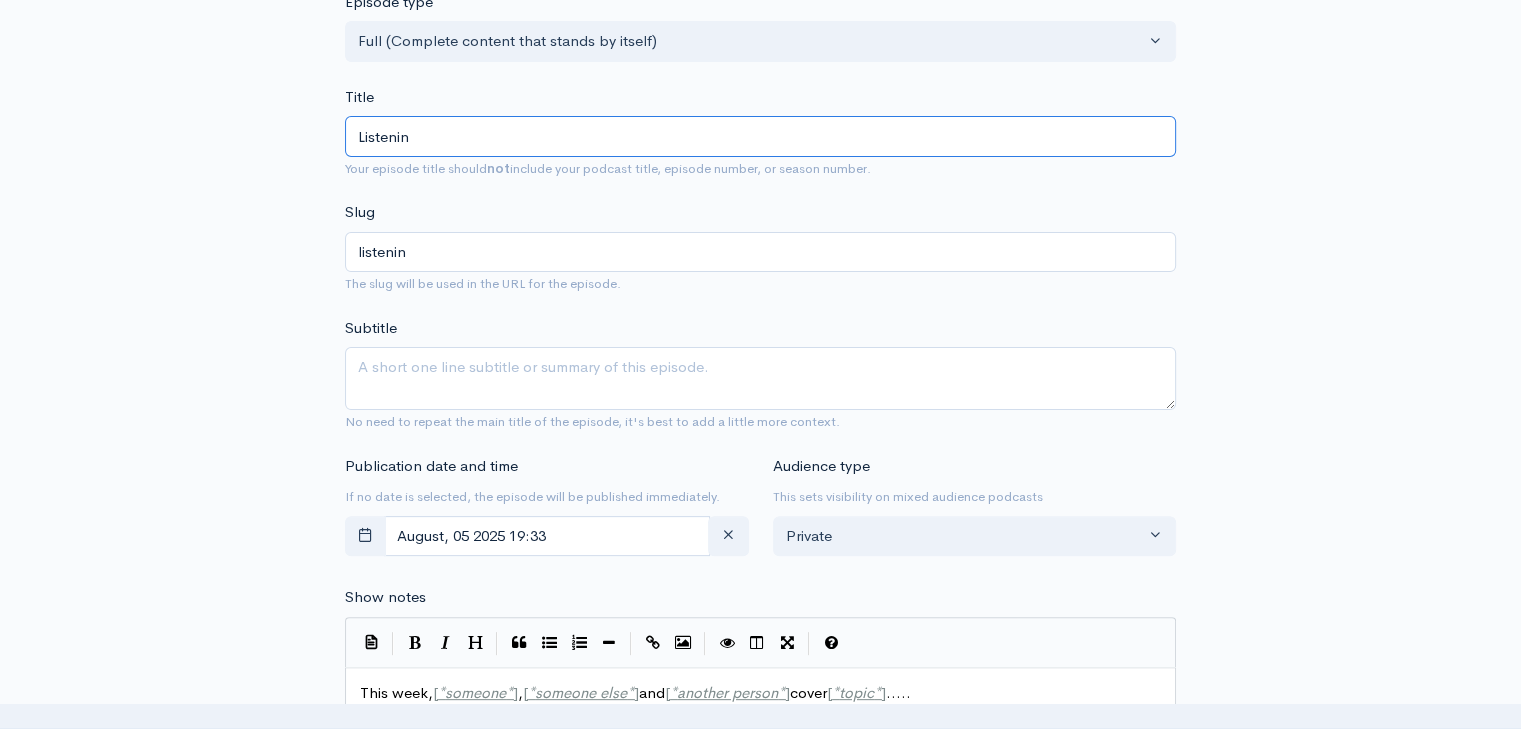 type on "Listening" 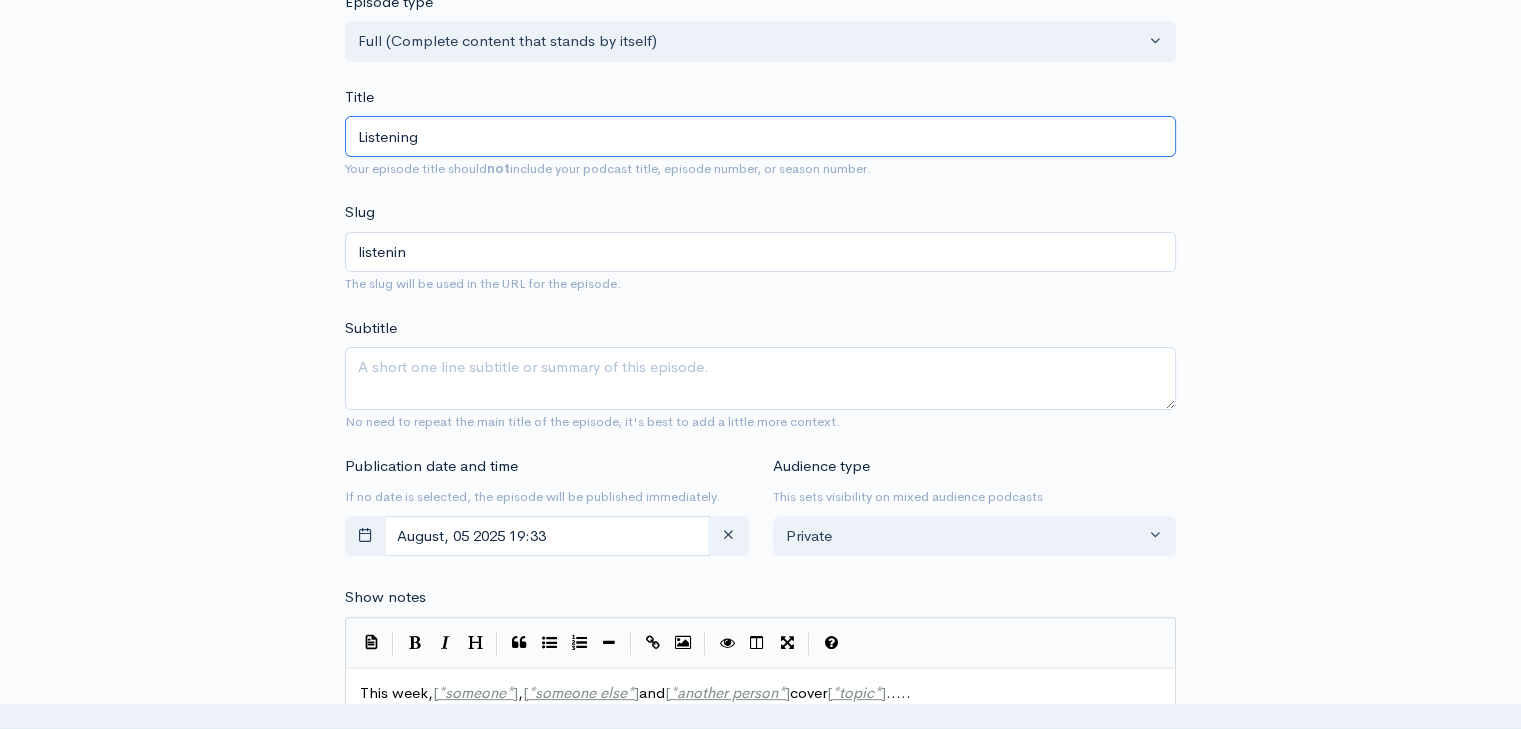 type on "listening" 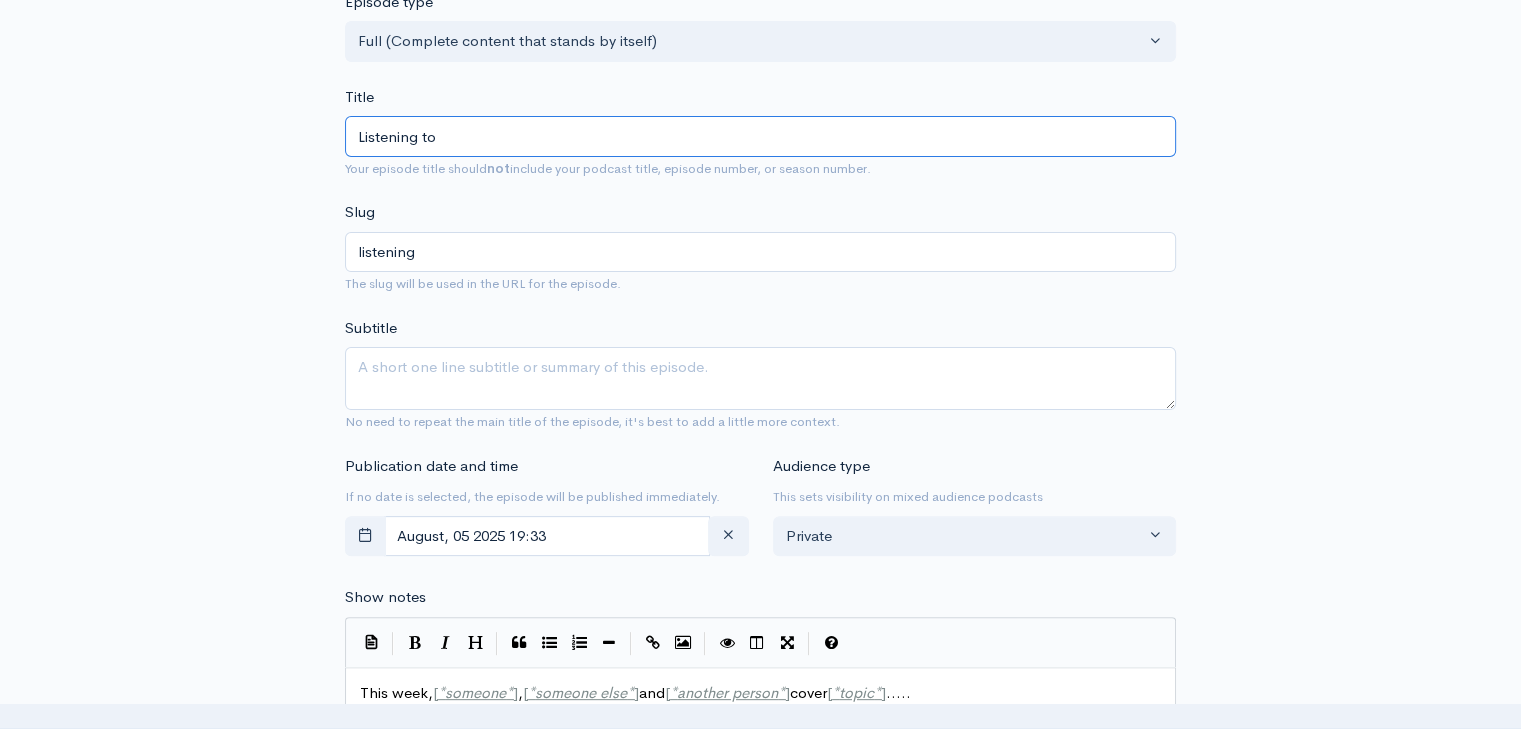 type on "Listening to" 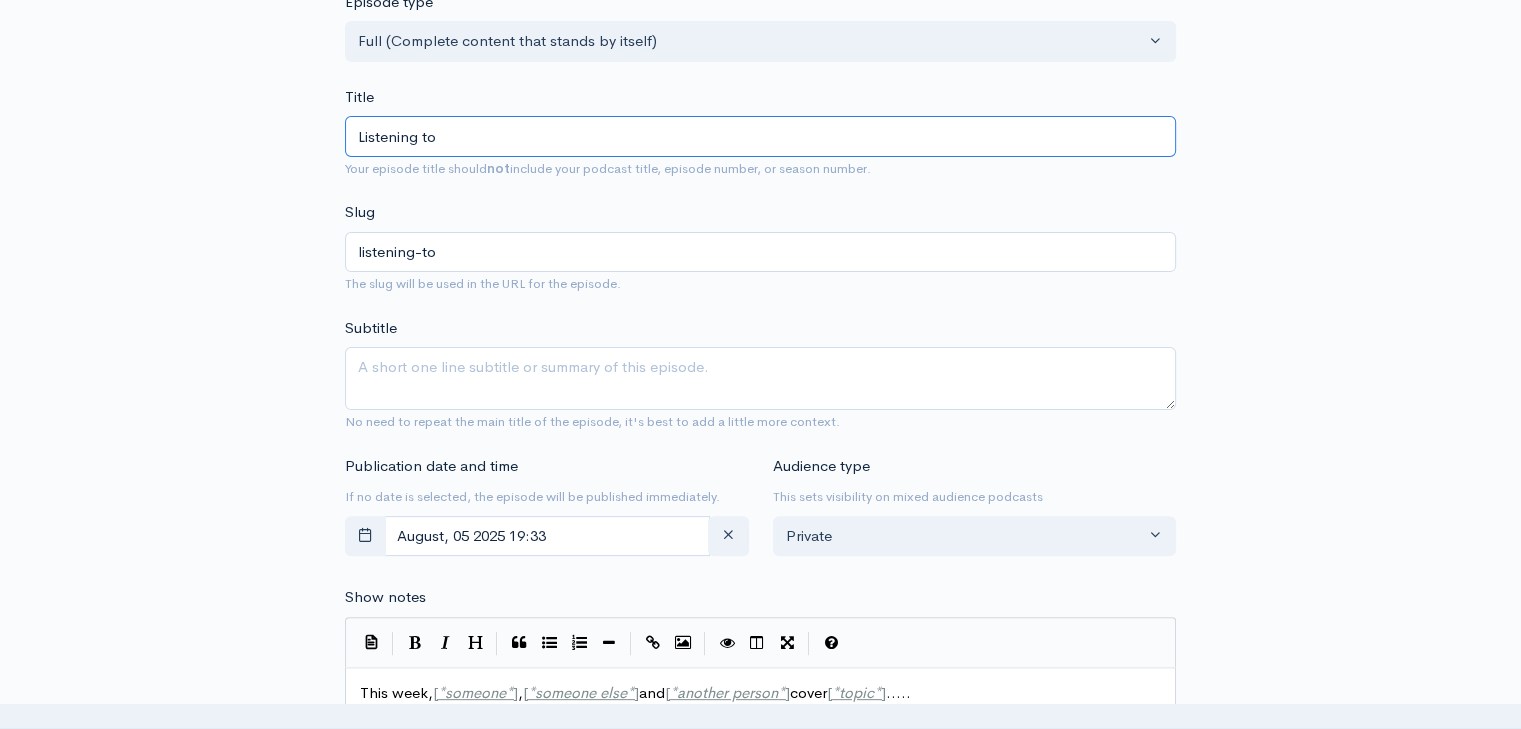 type on "Listening to G" 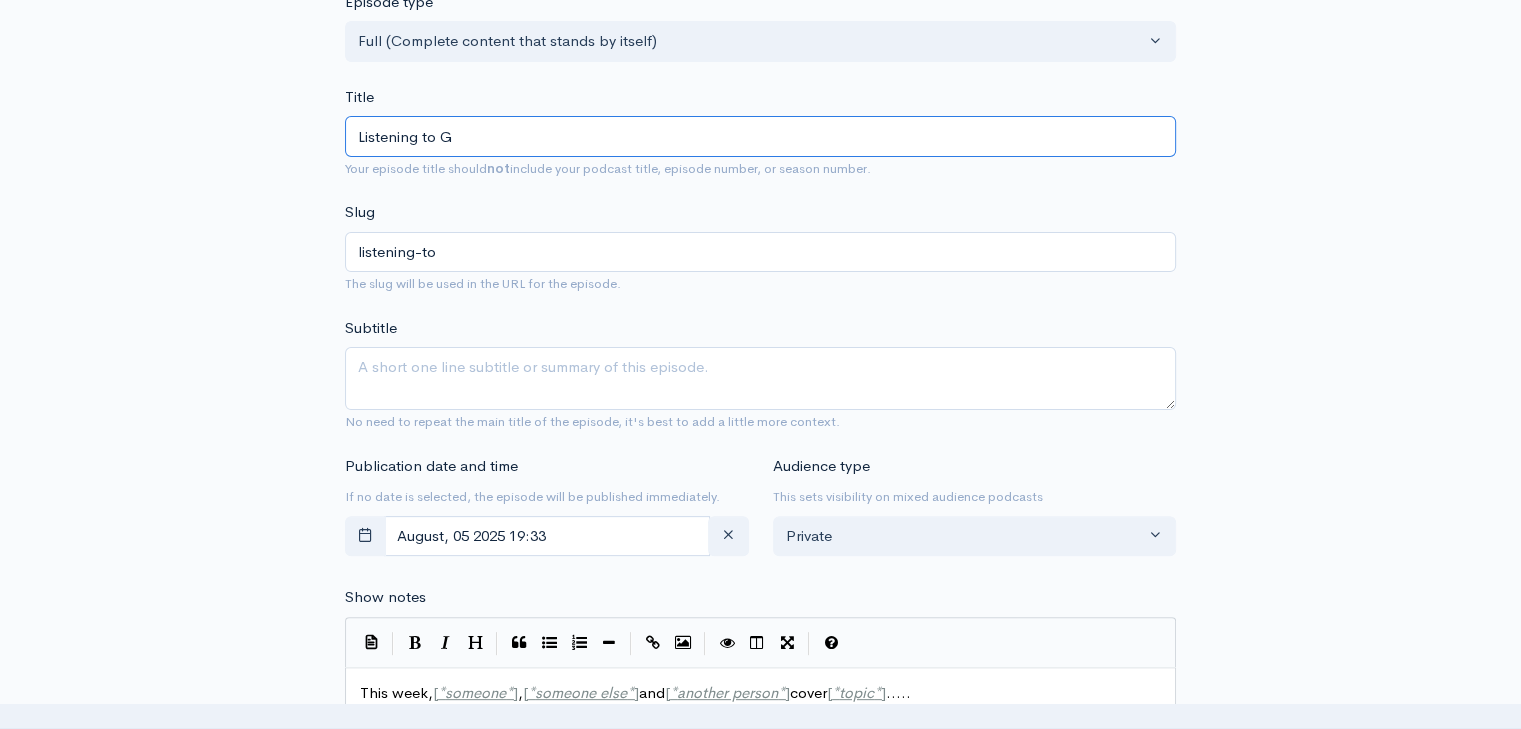 type on "listening-to-g" 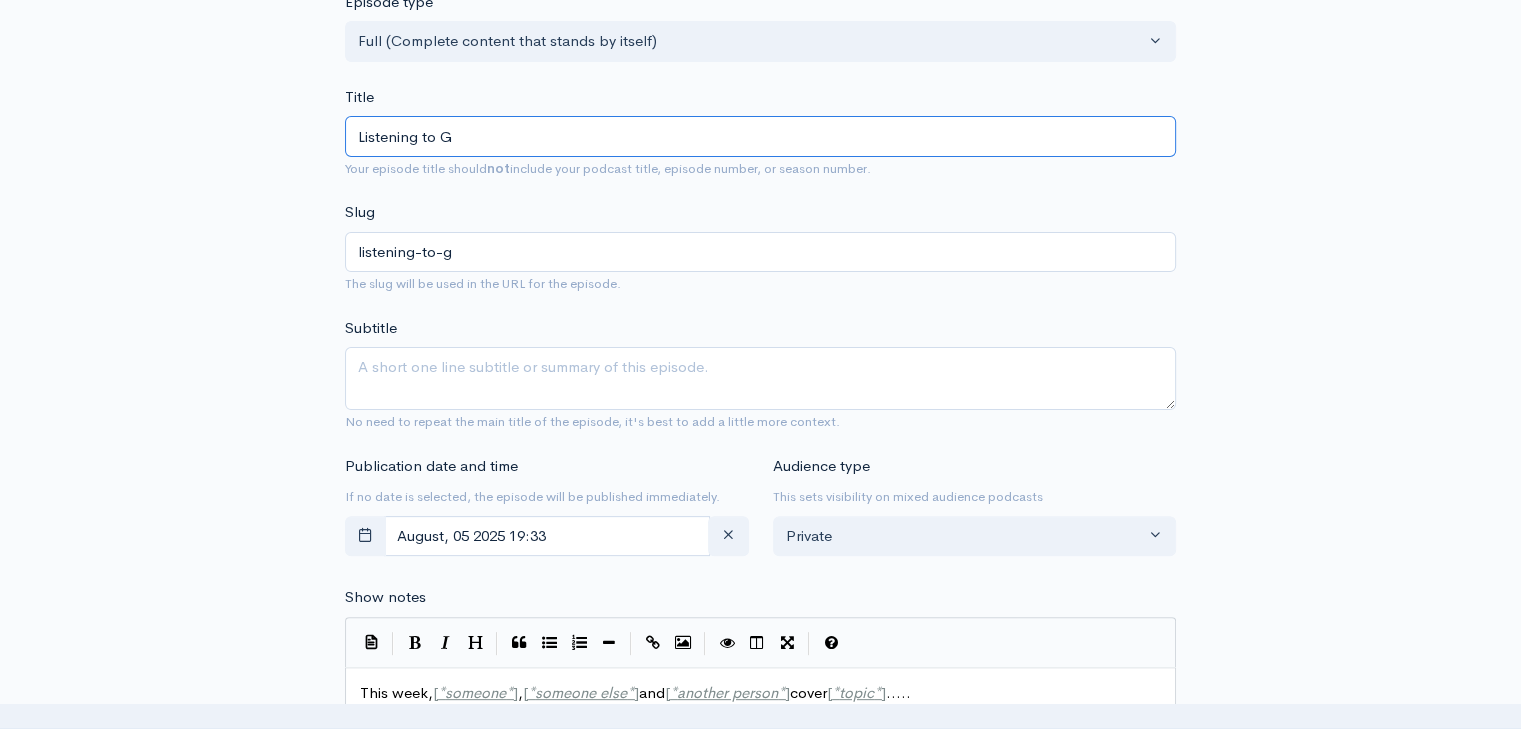 type on "Listening to Go" 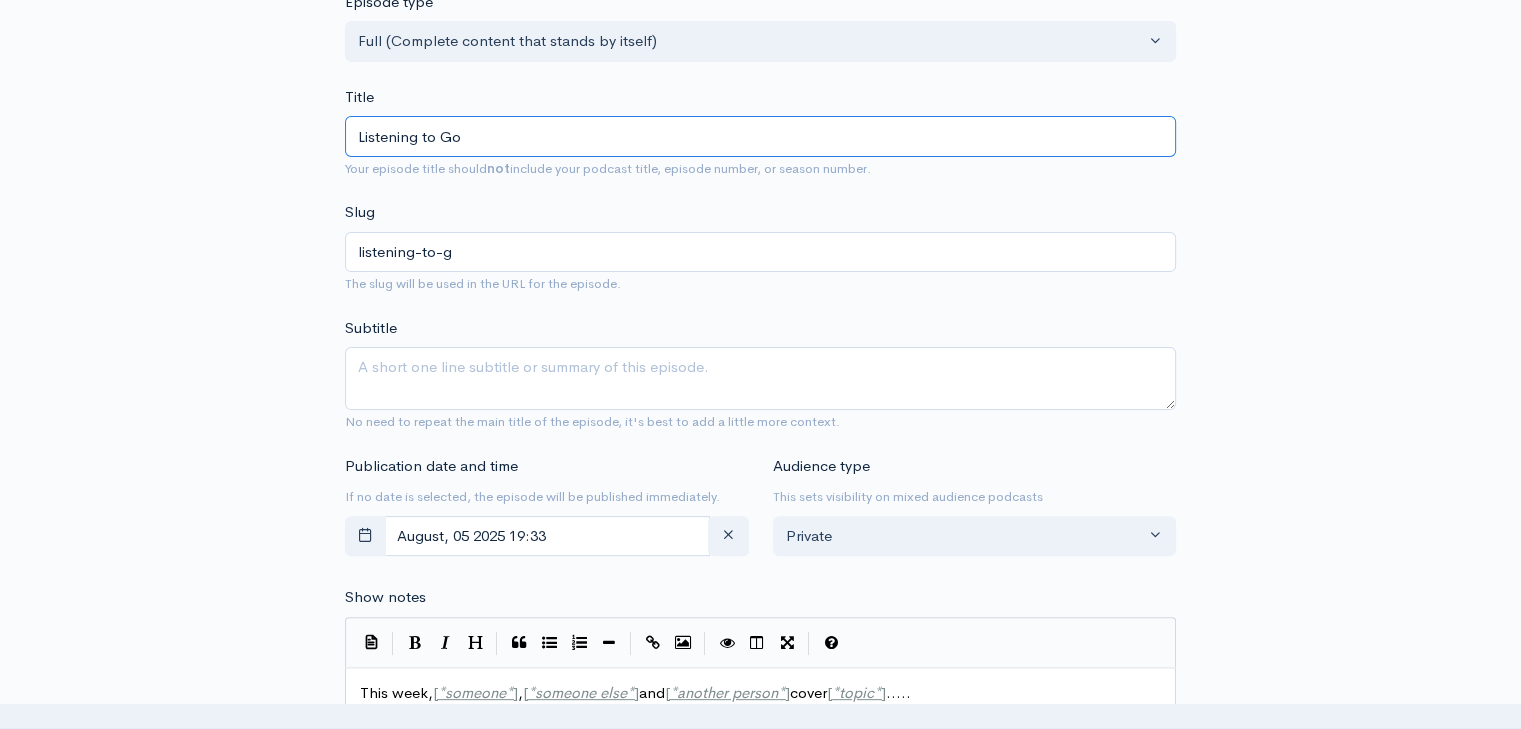 type on "listening-to-go" 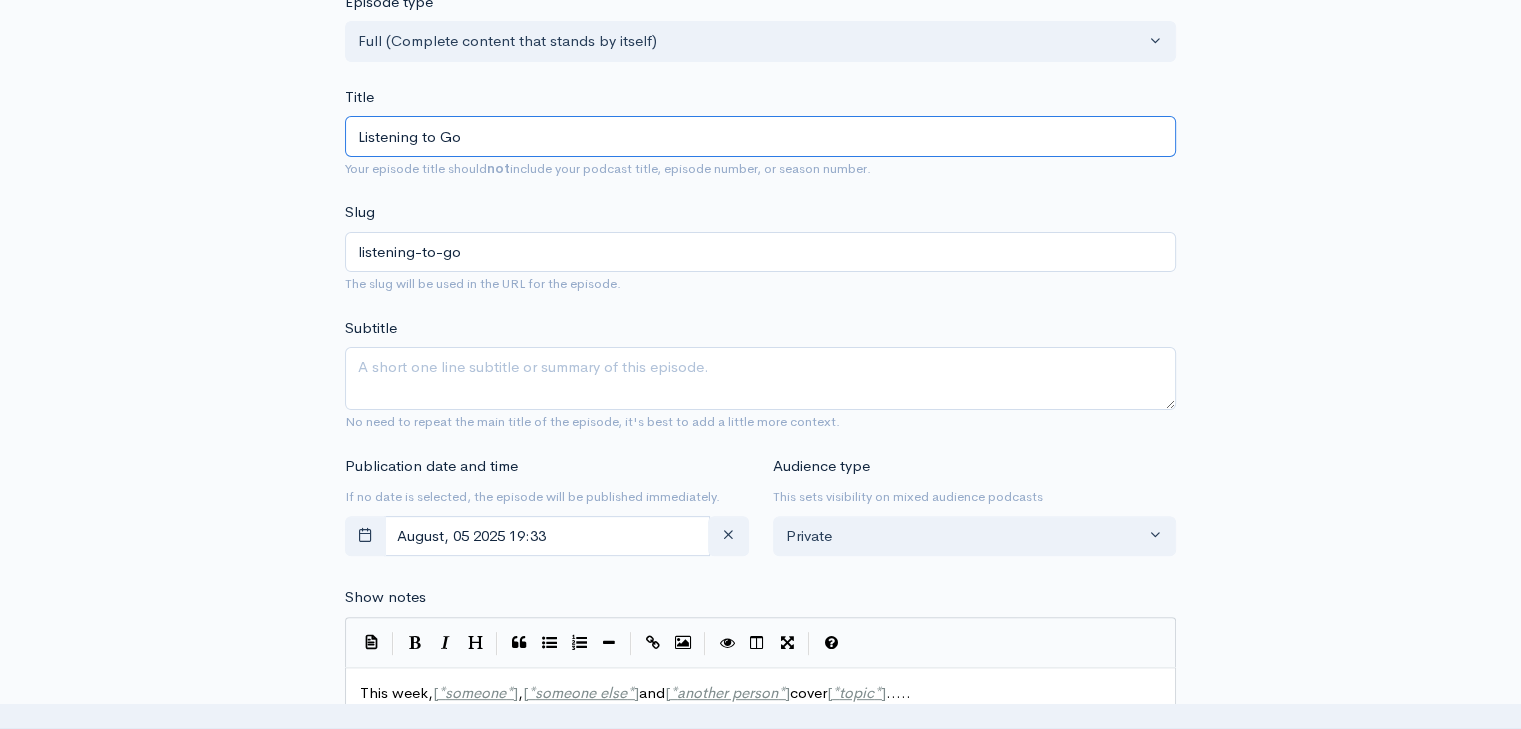 type on "Listening to God" 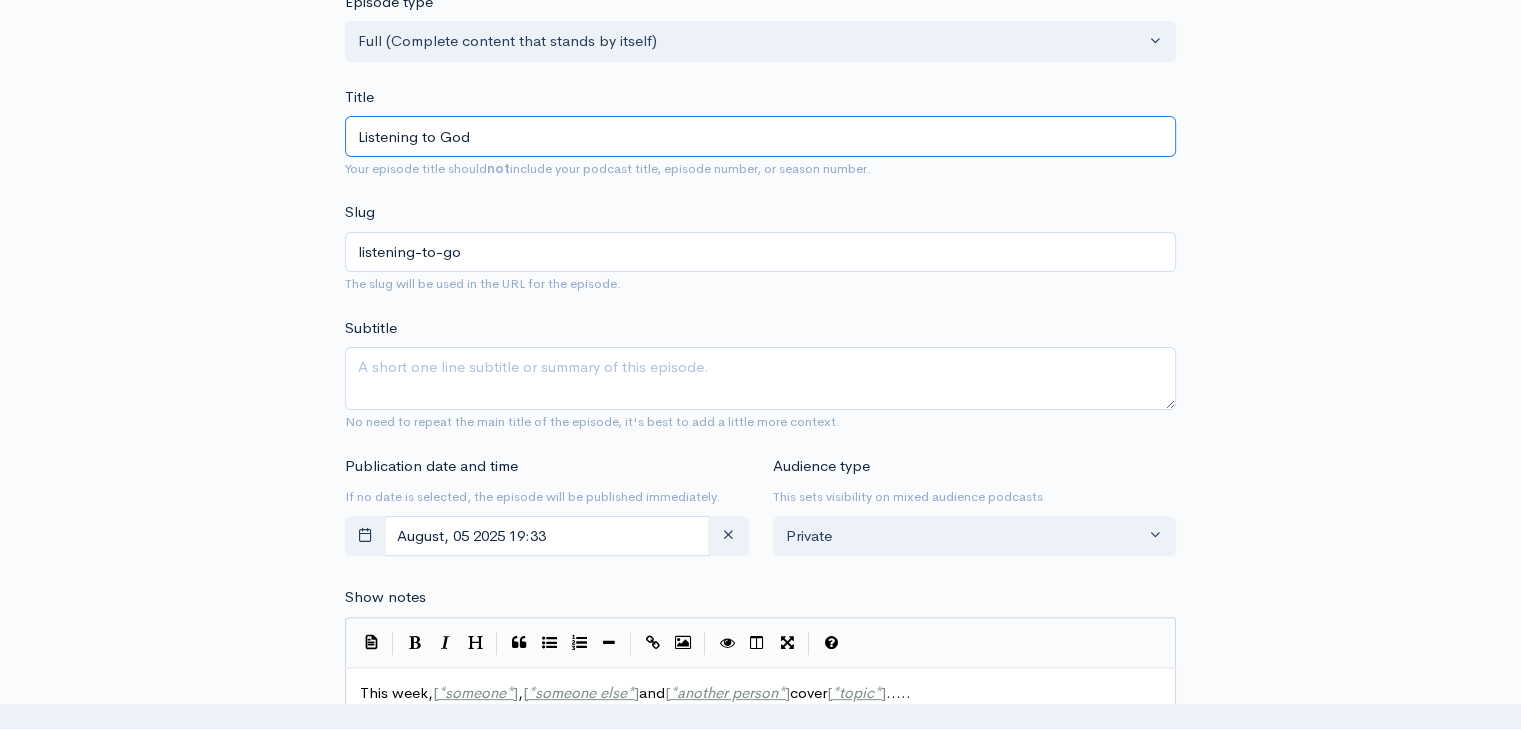 type on "listening-to-god" 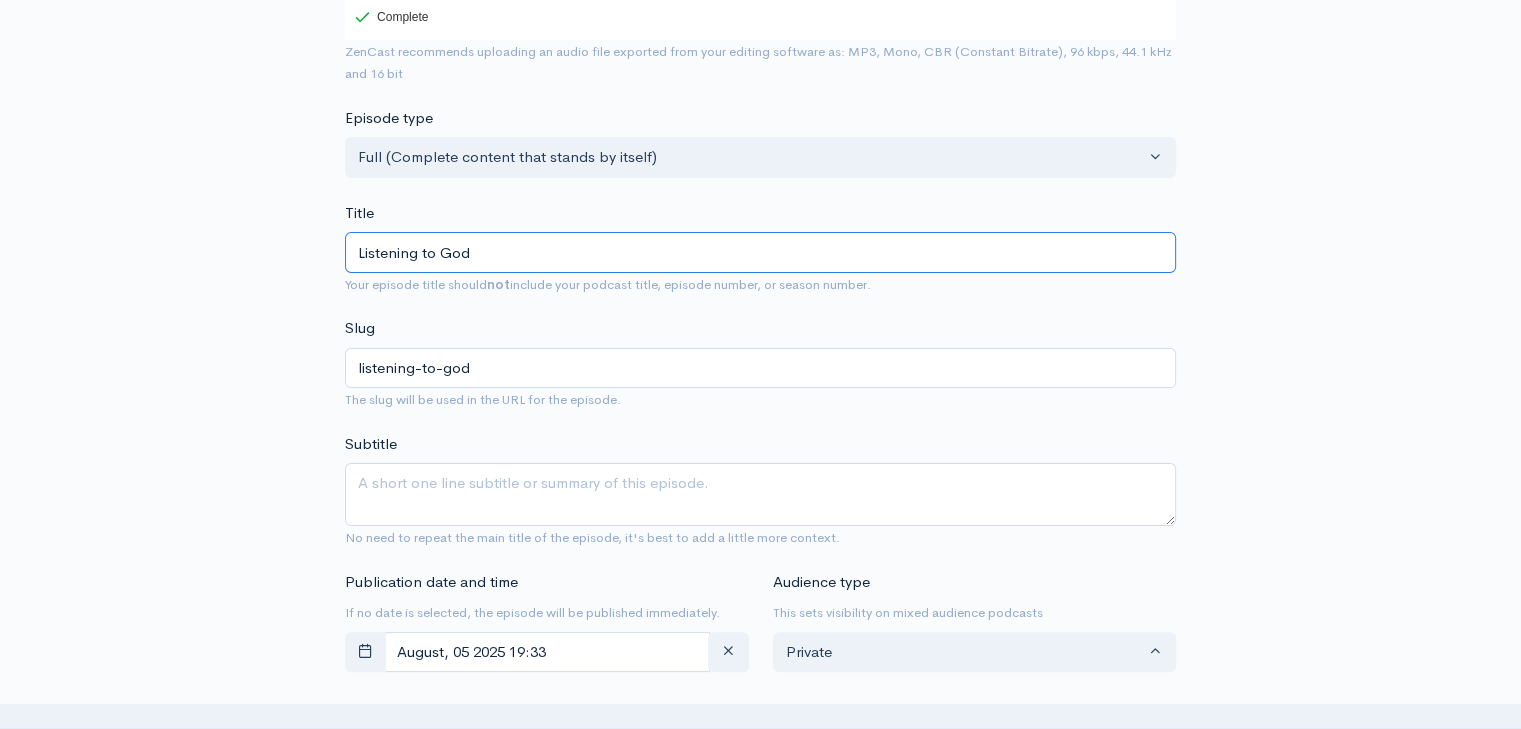 scroll, scrollTop: 390, scrollLeft: 0, axis: vertical 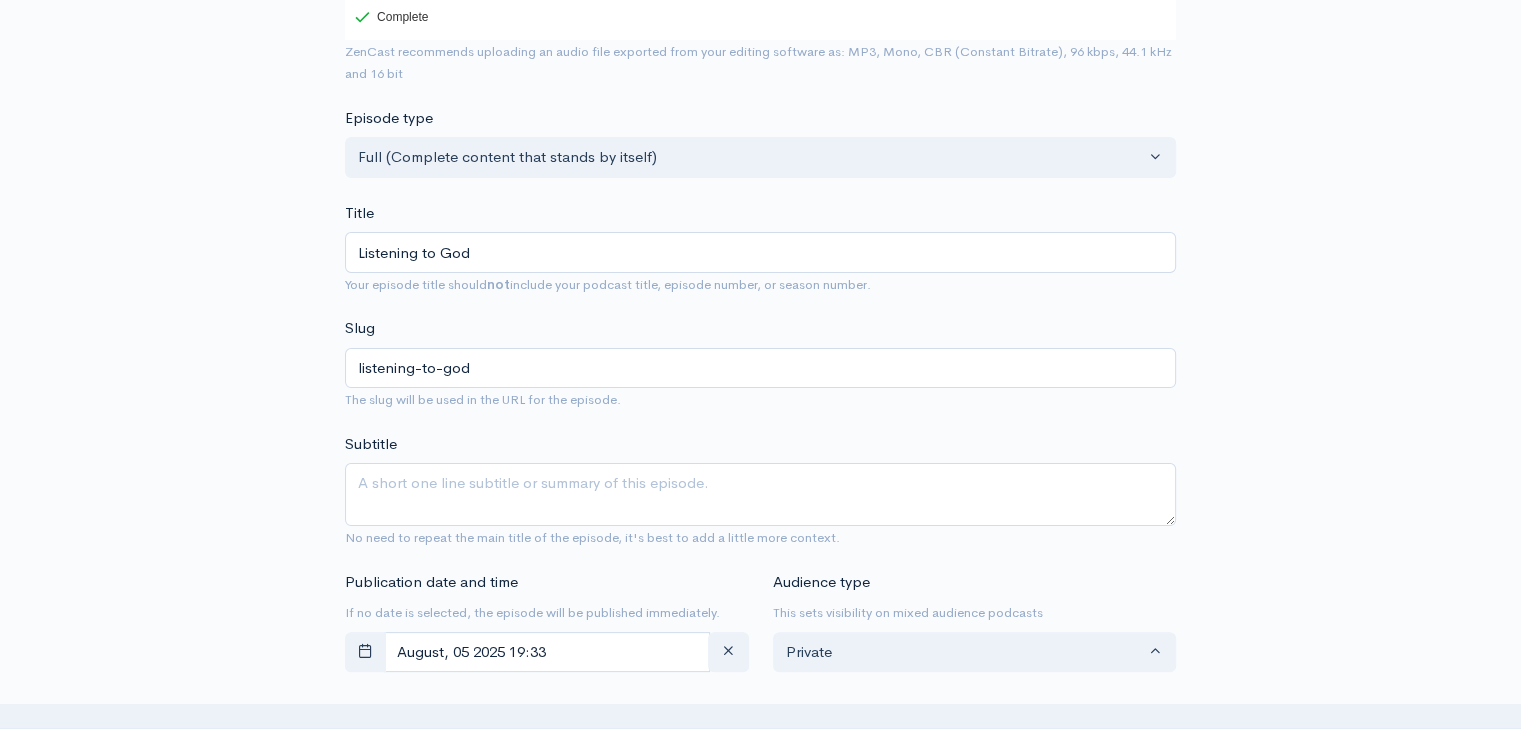 click on "Subtitle     No need to repeat the main title of the episode, it's best to add a little more context." at bounding box center (760, 491) 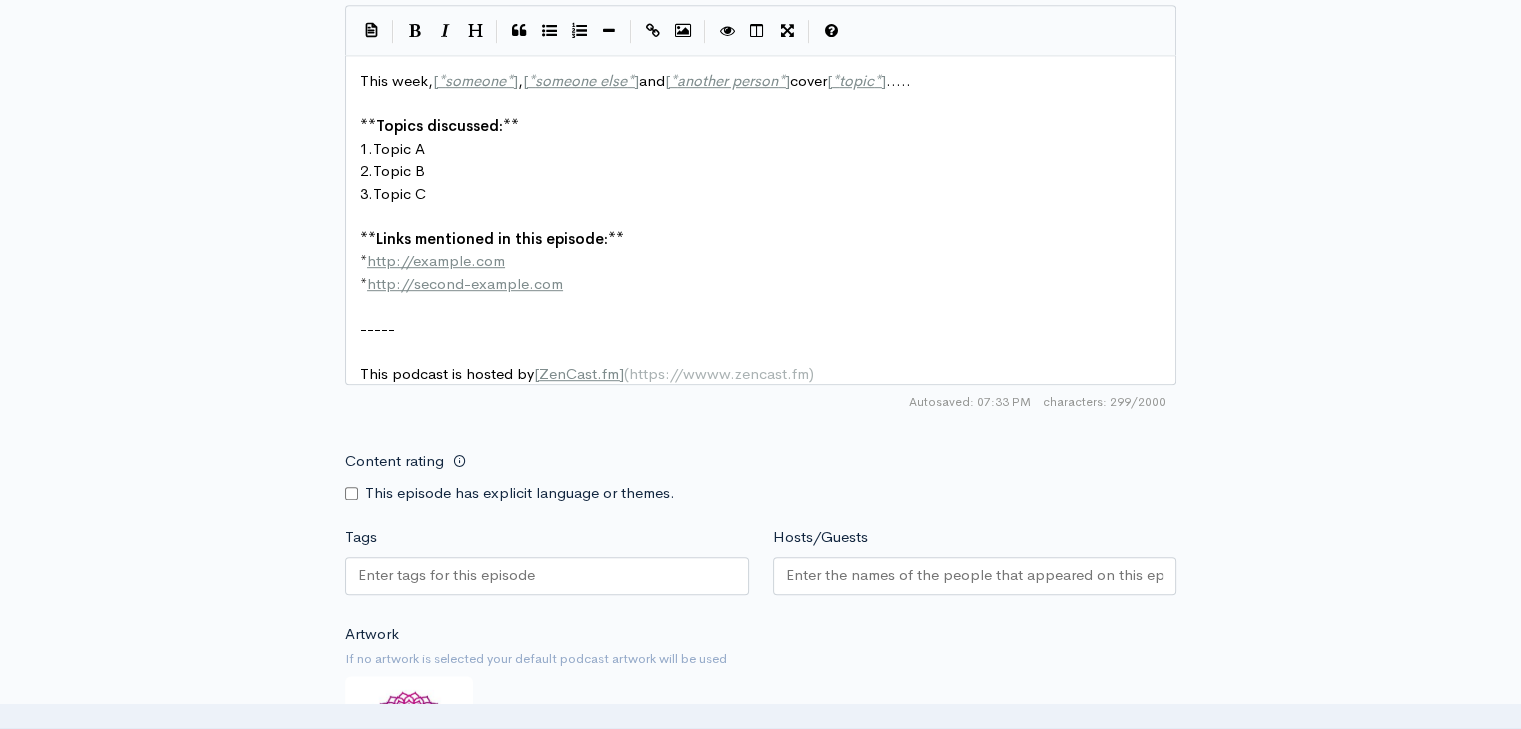 scroll, scrollTop: 1066, scrollLeft: 0, axis: vertical 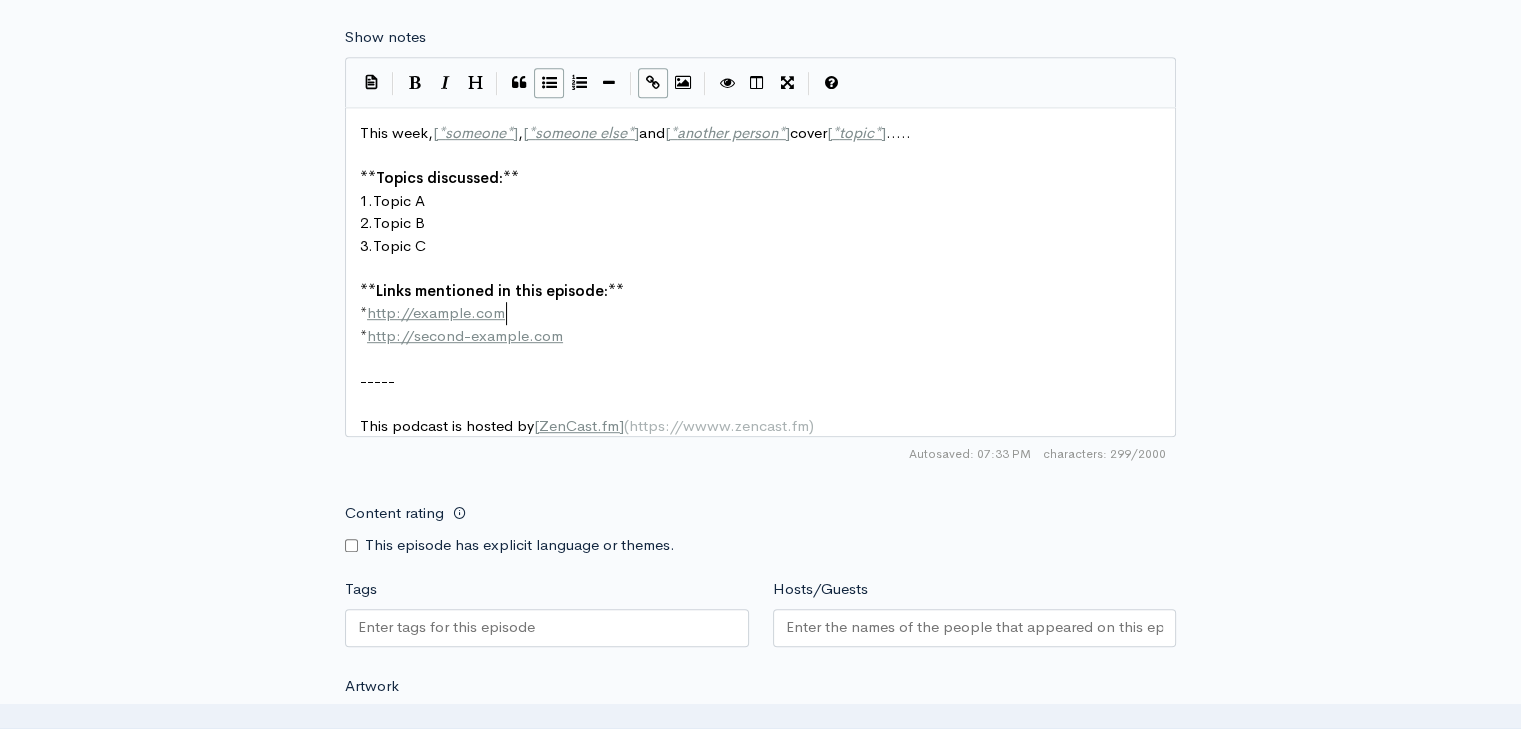 click on "*  http://example.com" at bounding box center [768, 313] 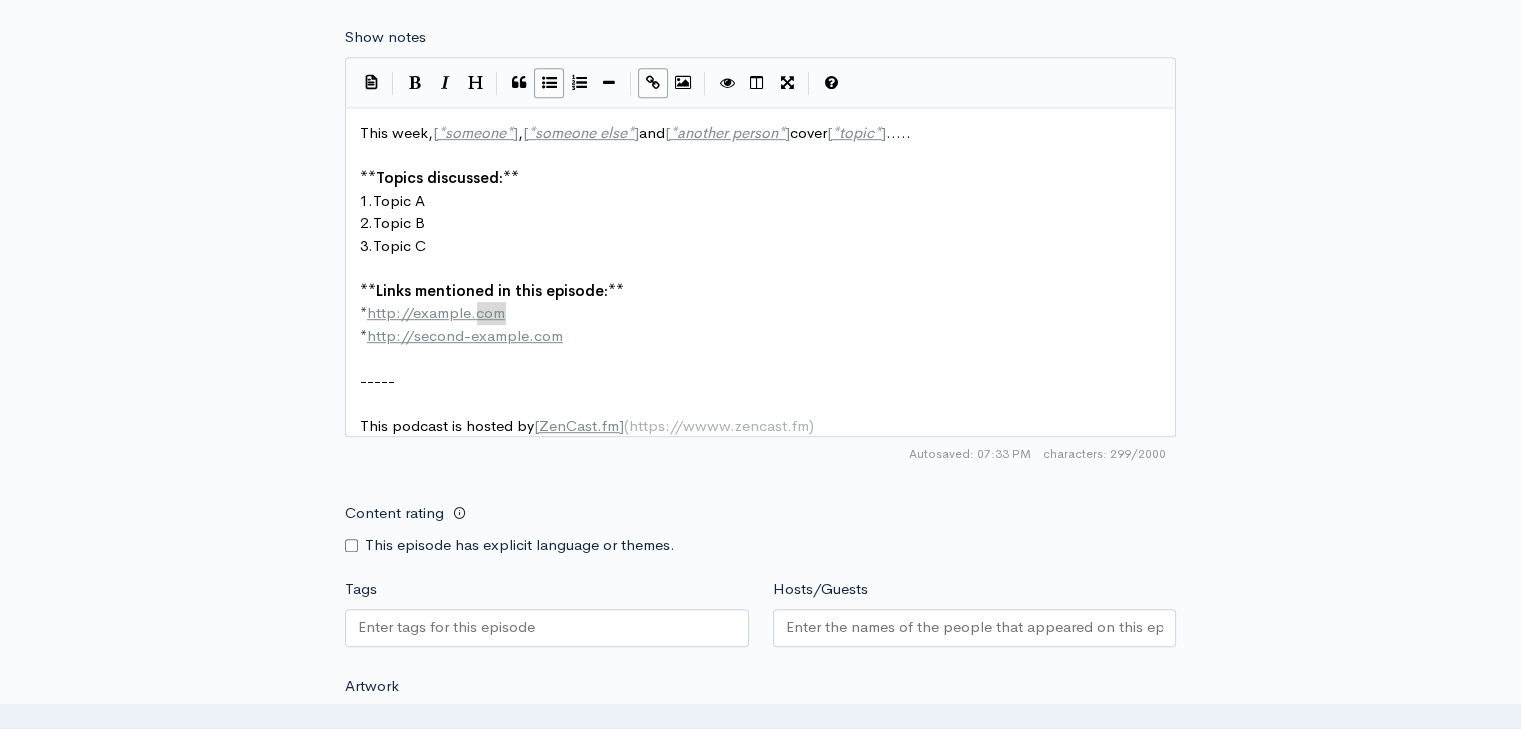 type on "* [URL]" 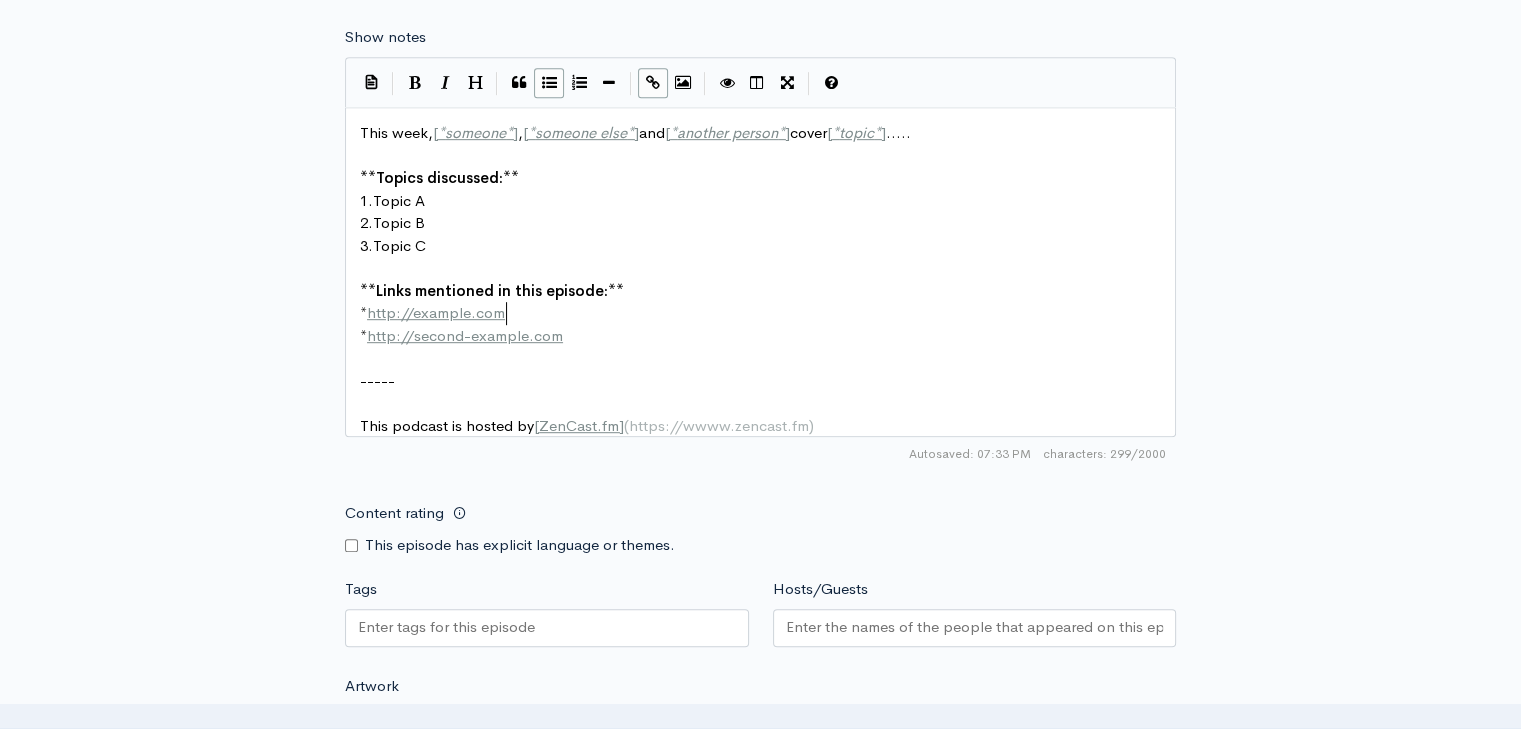 type on "This week, [*someone*], [*someone else*] and [*another person*] cover [*topic*].....
**Topics discussed:**
1. Topic A
2. Topic B
3. Topic C
**Links mentioned in this episode:**
* http://example.com
* http://second-example.com
-----
This podcast is hosted by [ZenCast.fm](https://wwww.zencast.fm)" 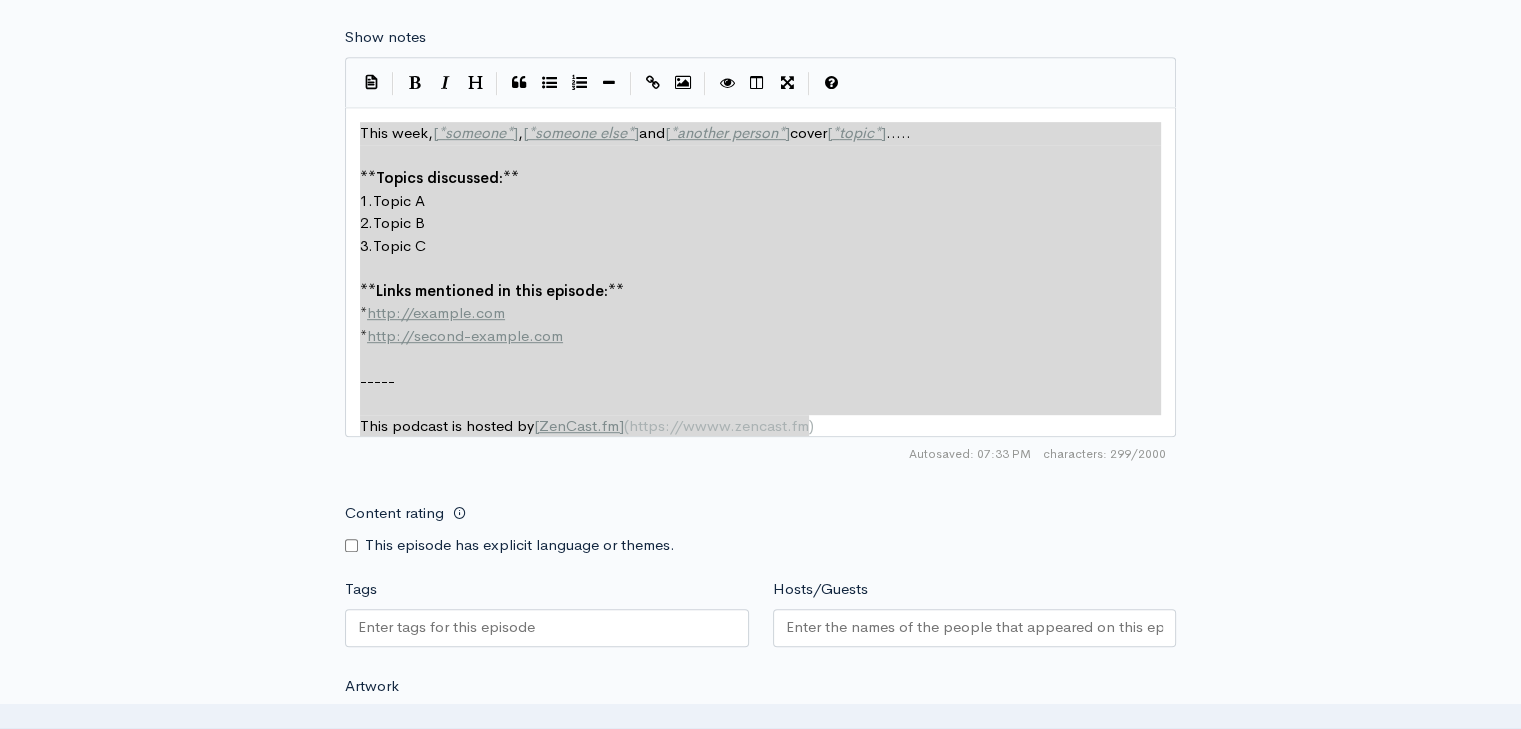 type 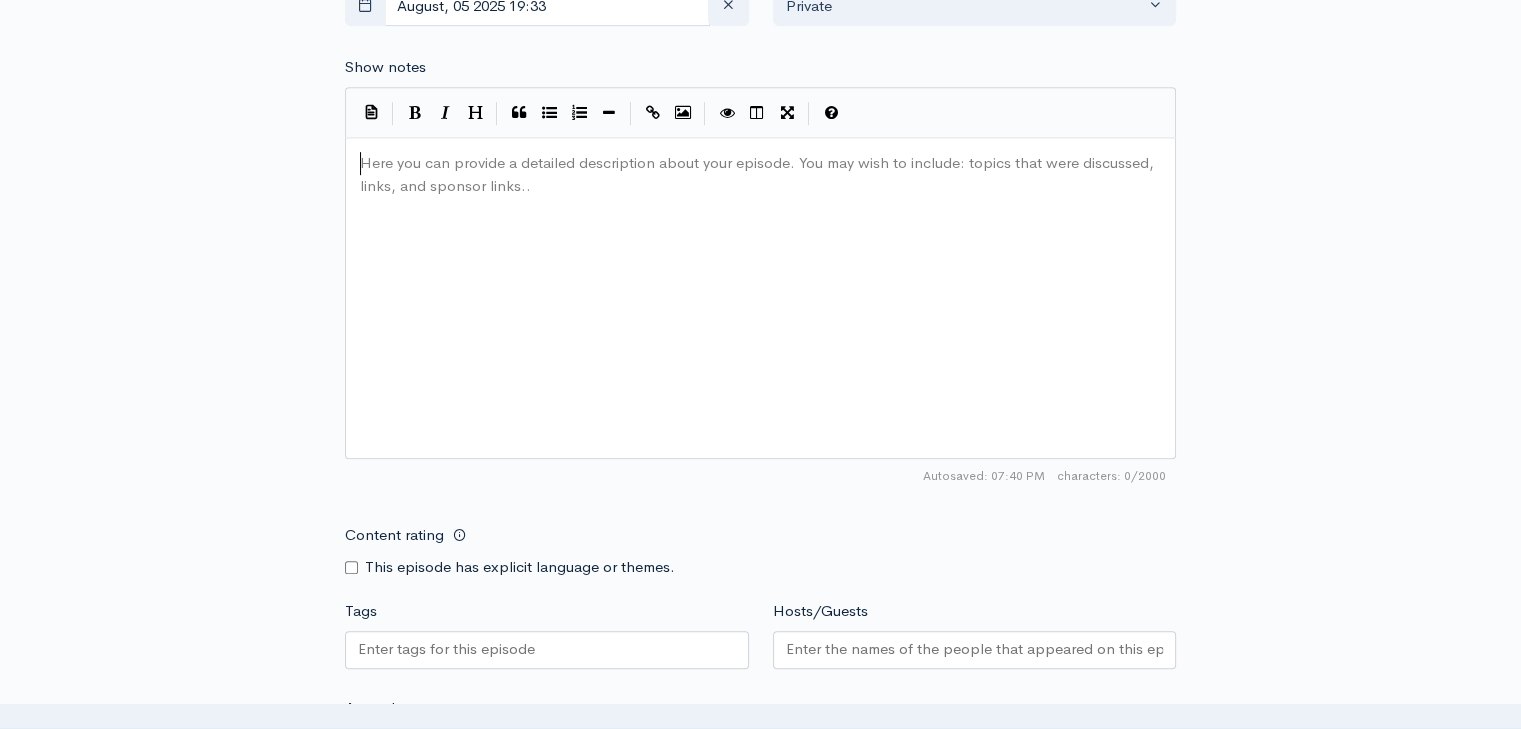 scroll, scrollTop: 1038, scrollLeft: 0, axis: vertical 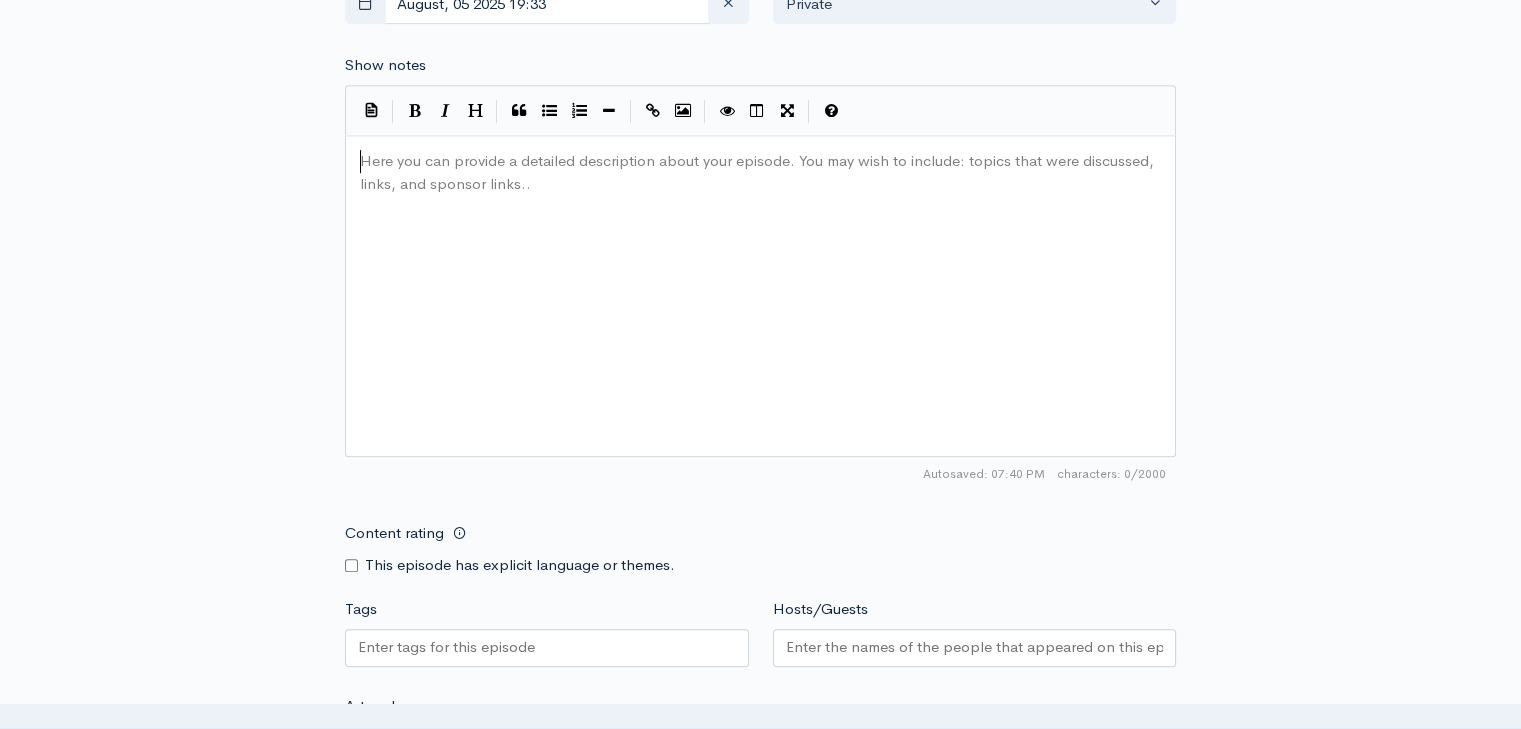 click at bounding box center (547, 648) 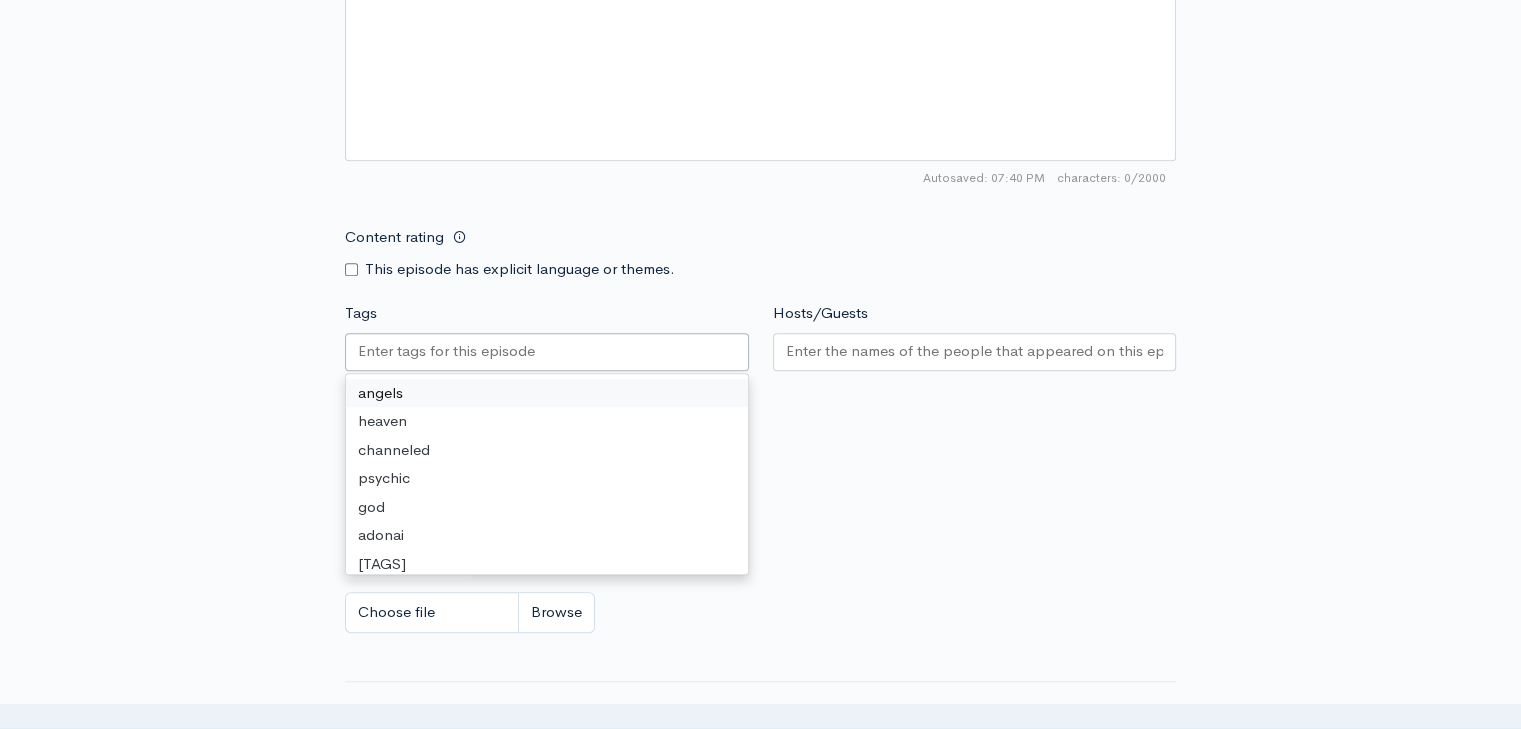 scroll, scrollTop: 1340, scrollLeft: 0, axis: vertical 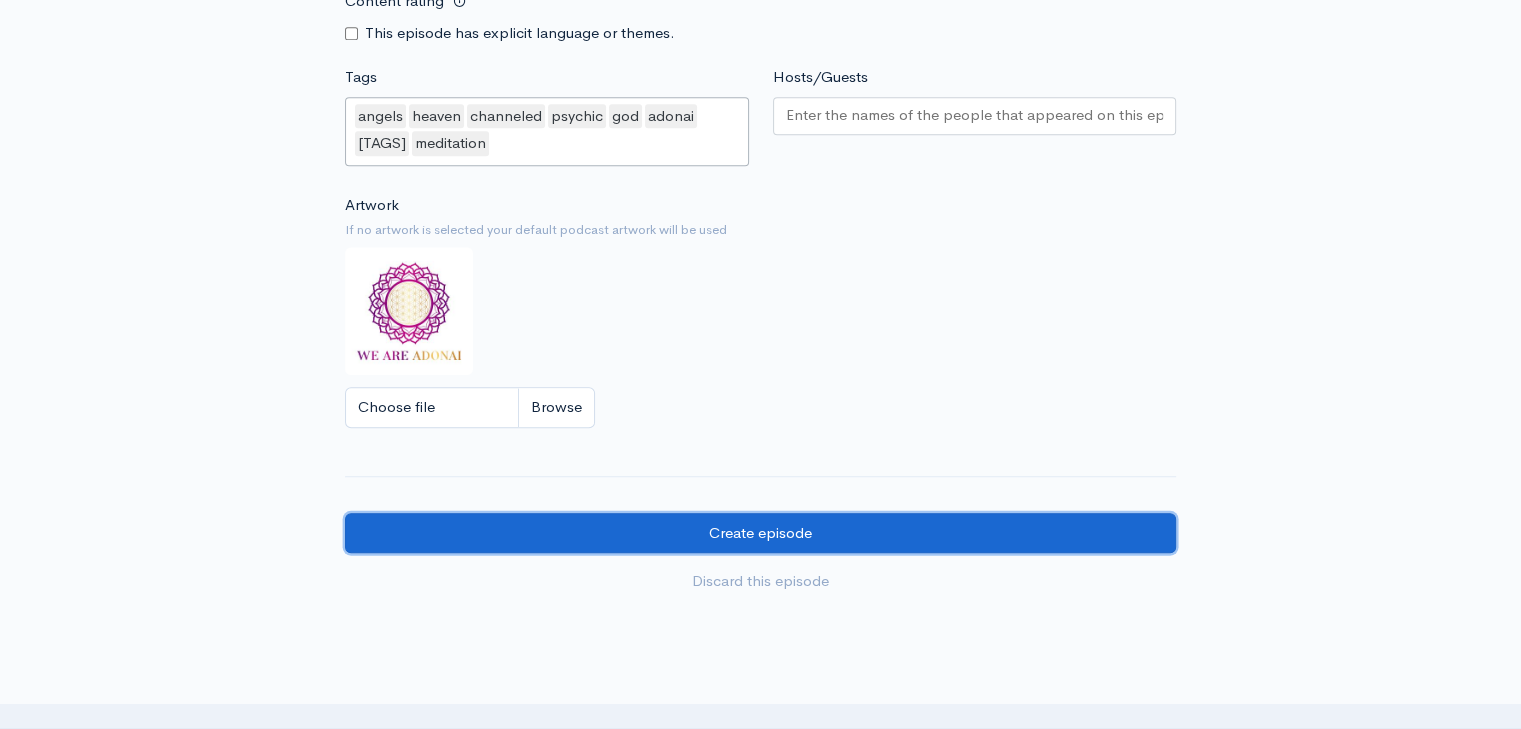 click on "Create episode" at bounding box center (760, 533) 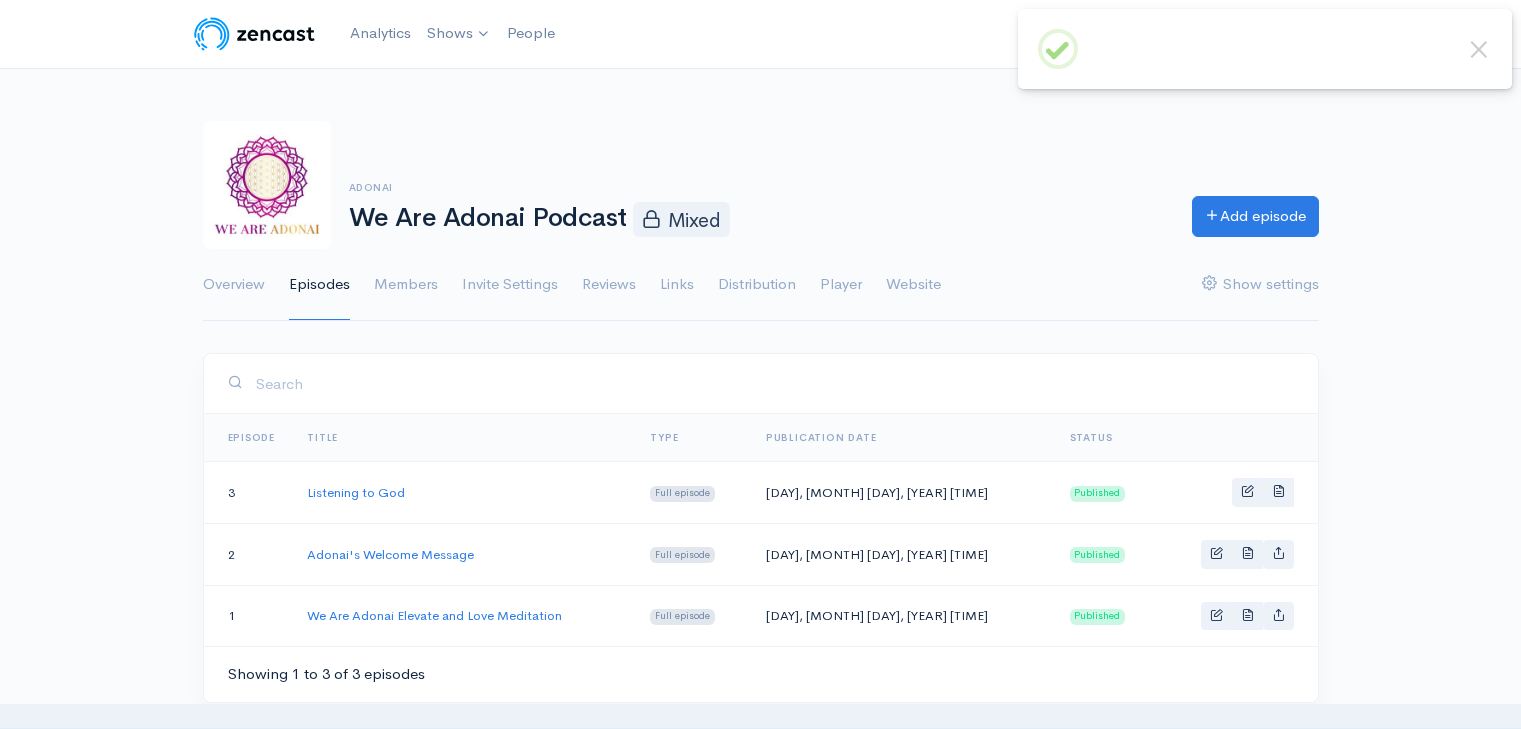 scroll, scrollTop: 0, scrollLeft: 0, axis: both 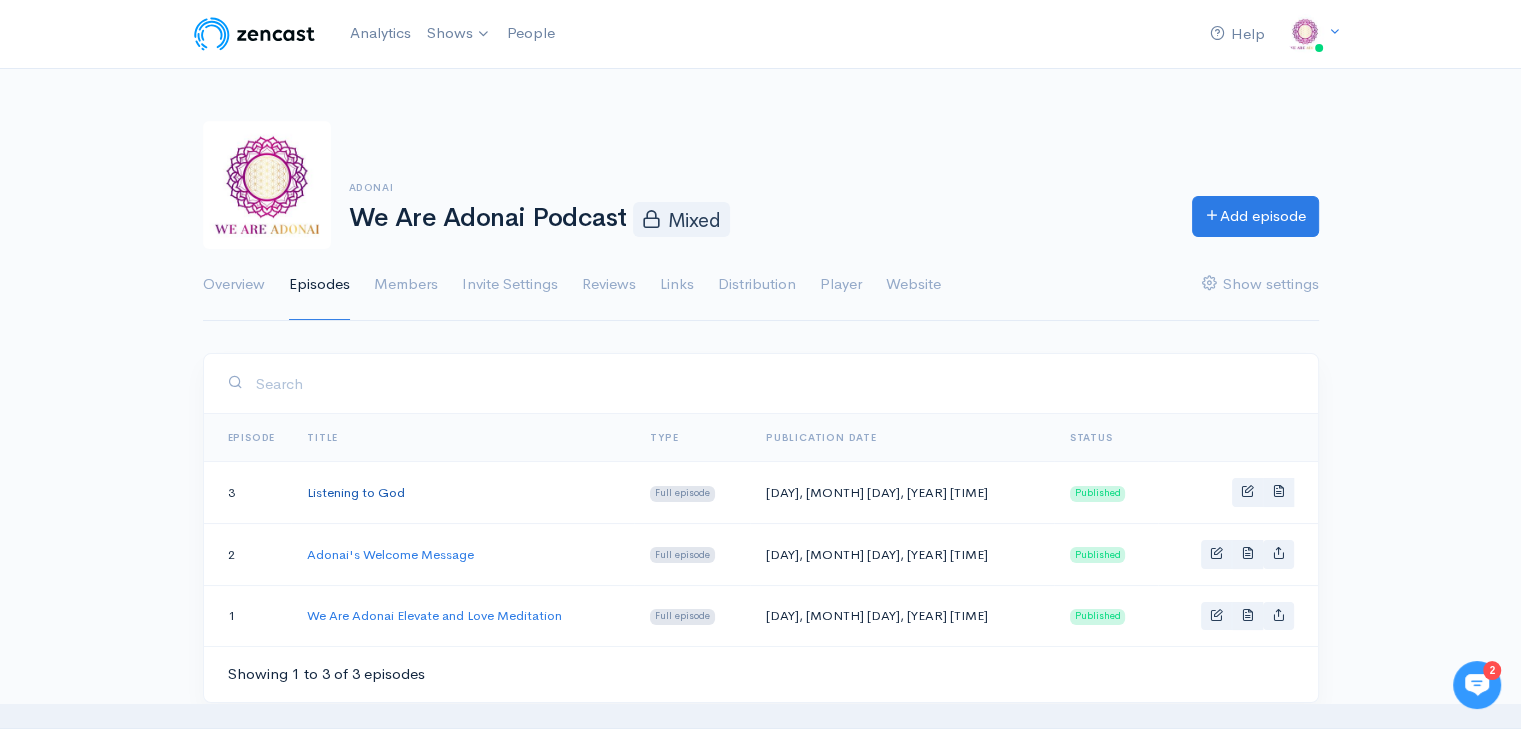 click on "Listening to God" at bounding box center [356, 492] 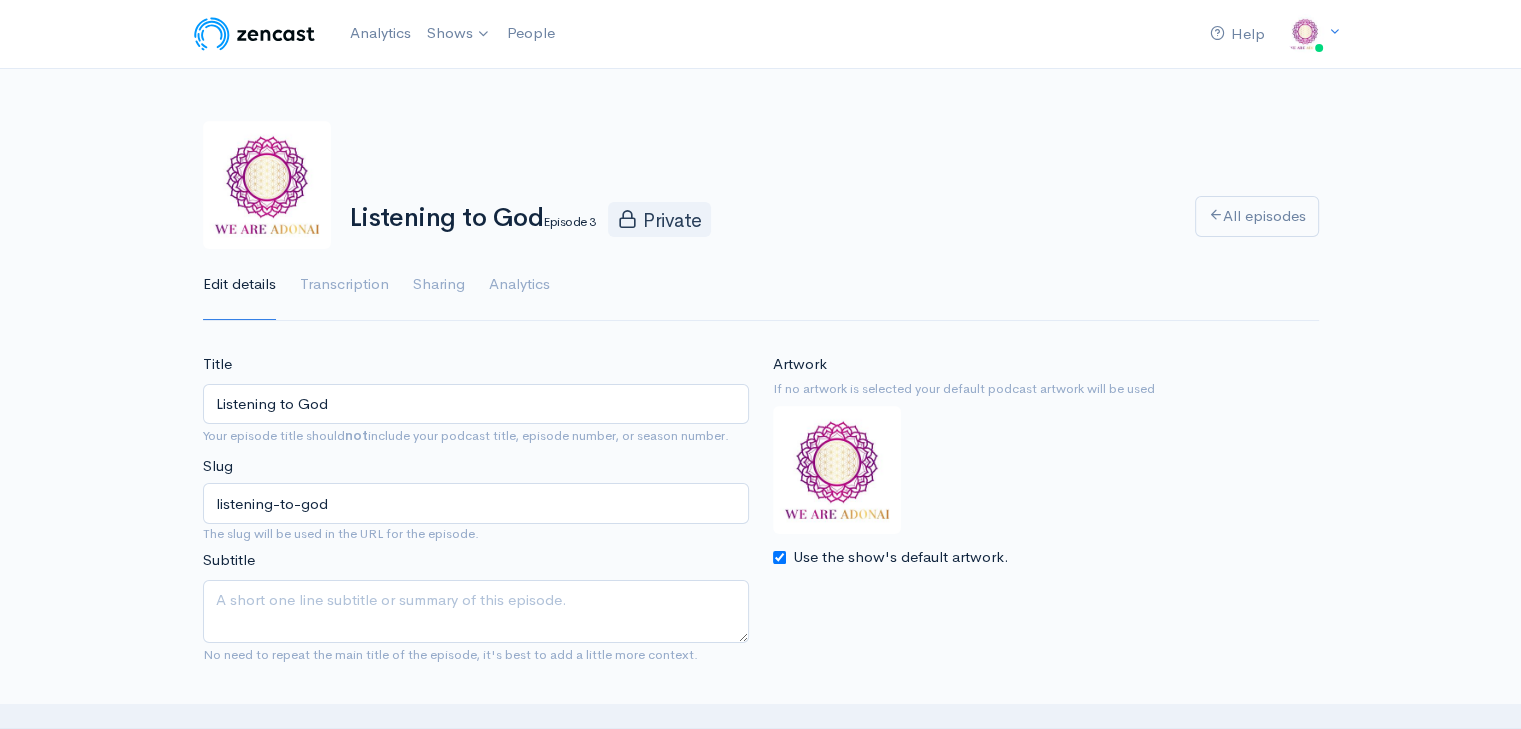 scroll, scrollTop: 0, scrollLeft: 0, axis: both 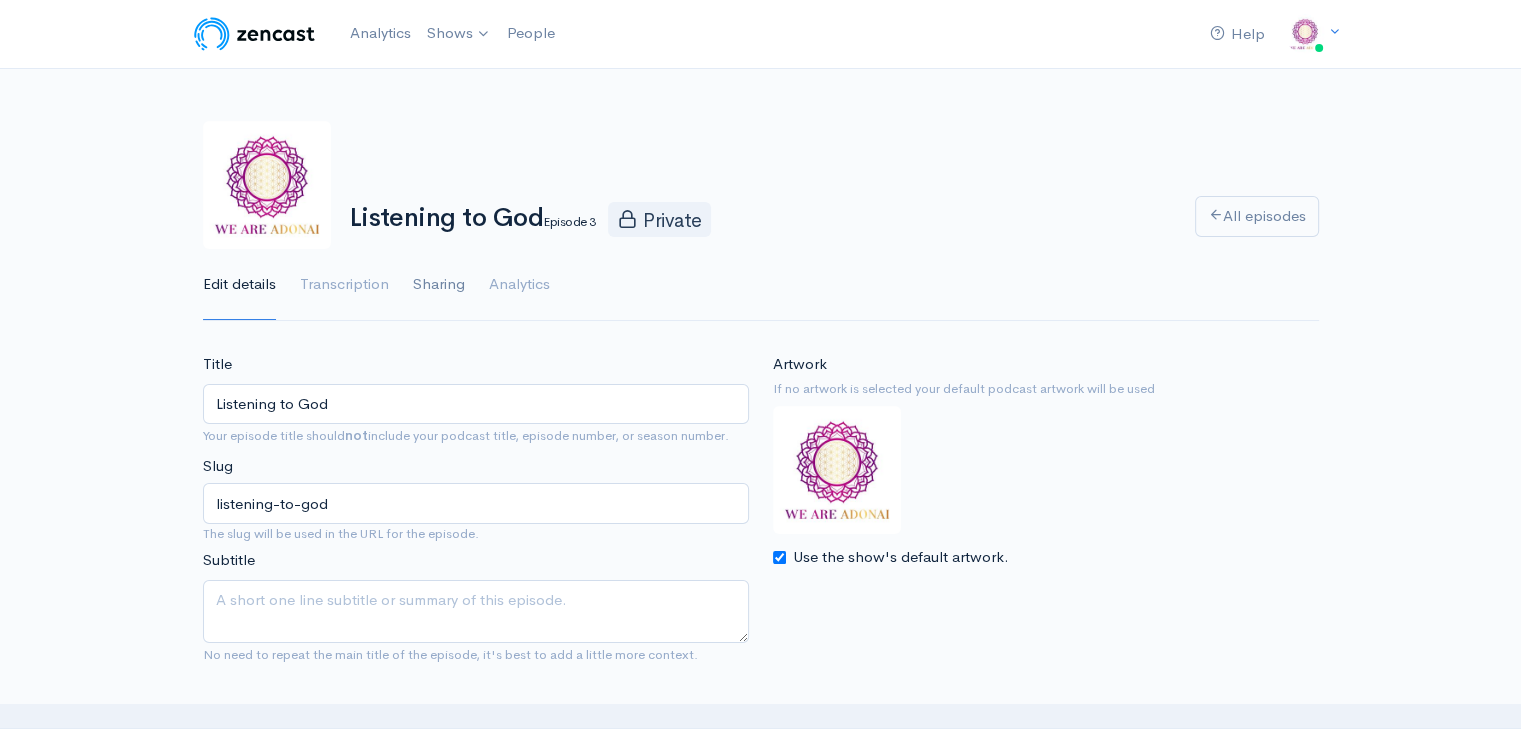 click on "Sharing" at bounding box center [439, 285] 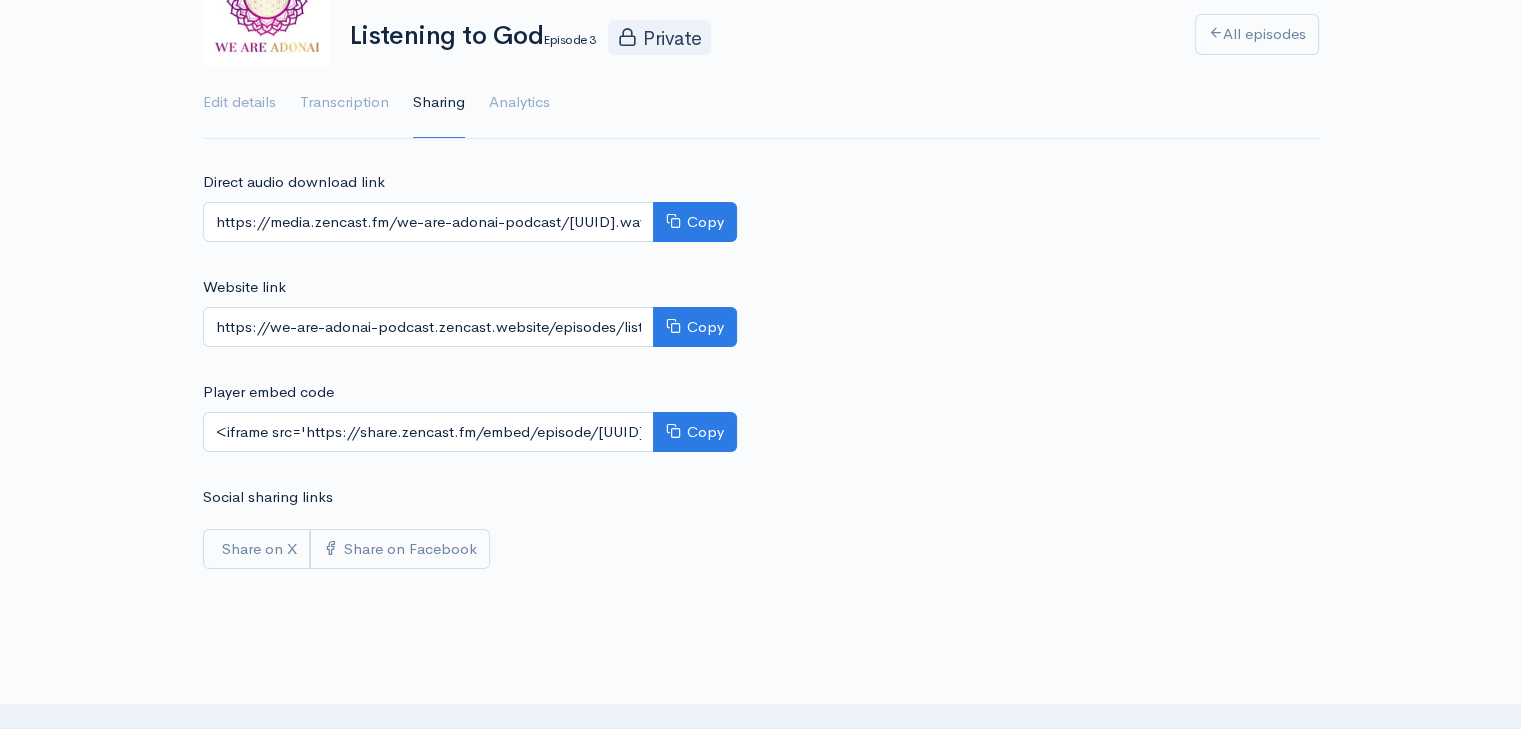 scroll, scrollTop: 183, scrollLeft: 0, axis: vertical 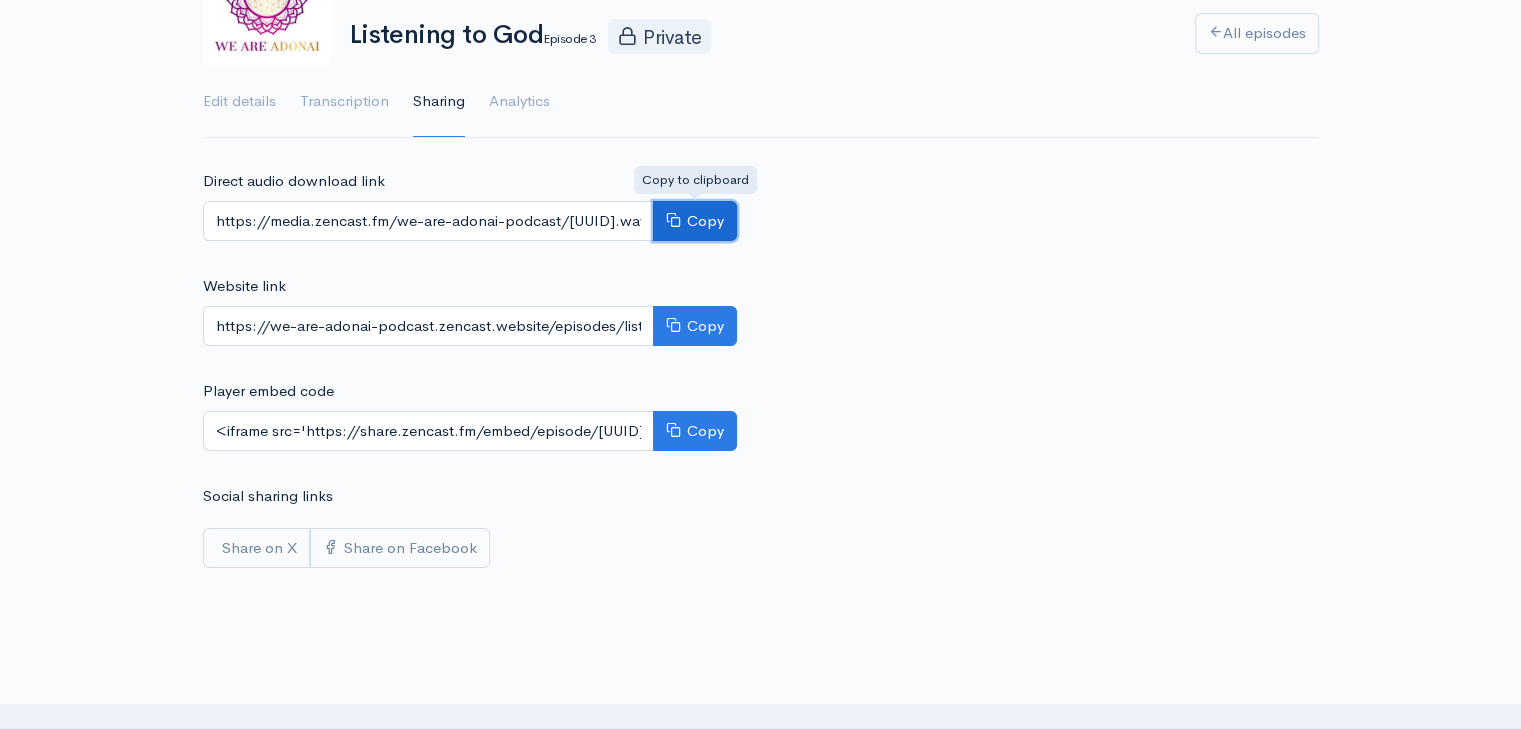 click on "Copy" at bounding box center (695, 221) 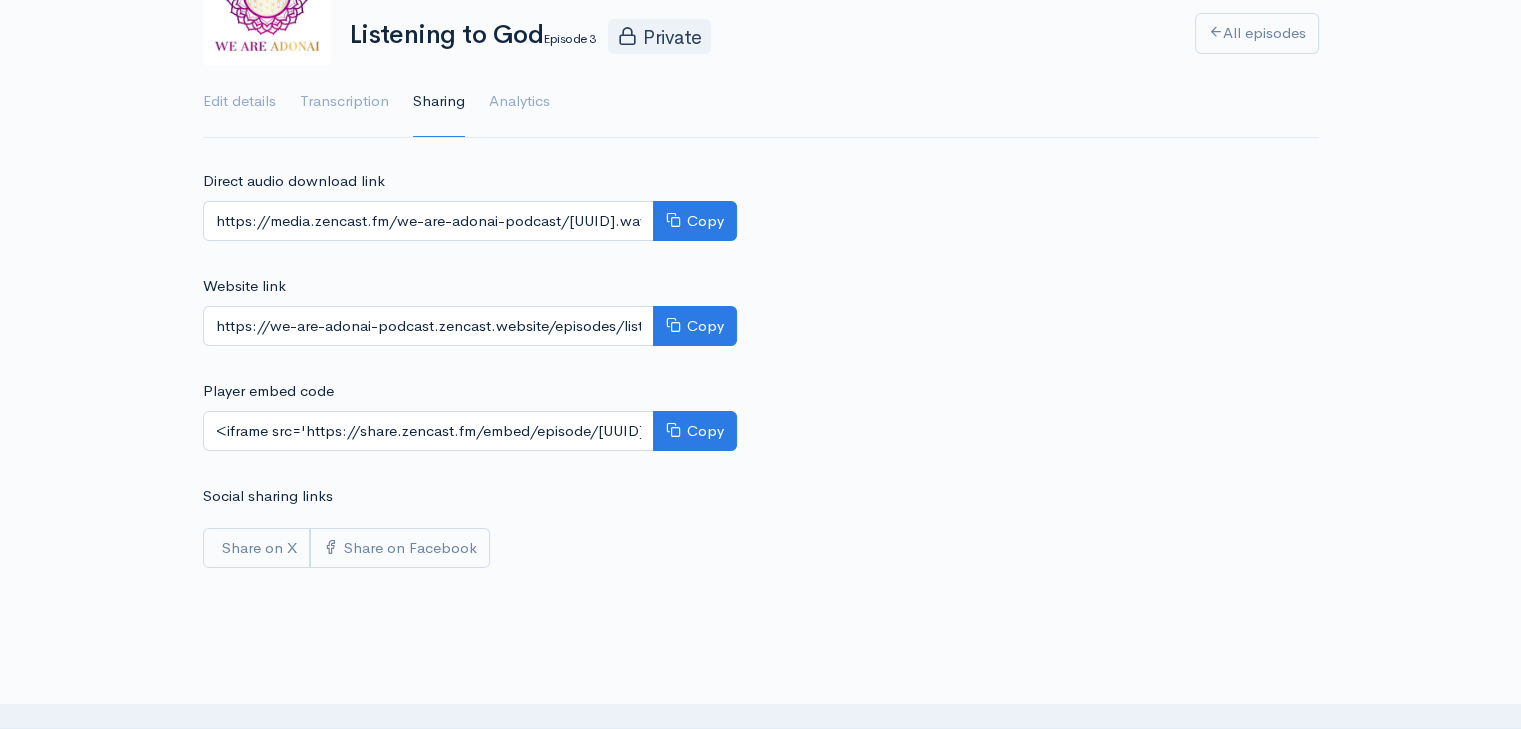 click on "Direct audio download link   https://media.zencast.fm/we-are-adonai-podcast/19d3412f-05c5-4972-858c-e61a6a2b0012.wav   Copy   Website link   https://we-are-adonai-podcast.zencast.website/episodes/listening-to-god   Copy   Player embed code   <iframe src='https://share.zencast.fm/embed/episode/19d3412f-05c5-4972-858c-e61a6a2b0012' width='100%' height='190' frameborder='0' scrolling='no' seamless='true' style='width: 100vw; max-width:100%; height:190px;'></iframe>   Copy     Social sharing links     Share on X   Share on Facebook" at bounding box center [761, 369] 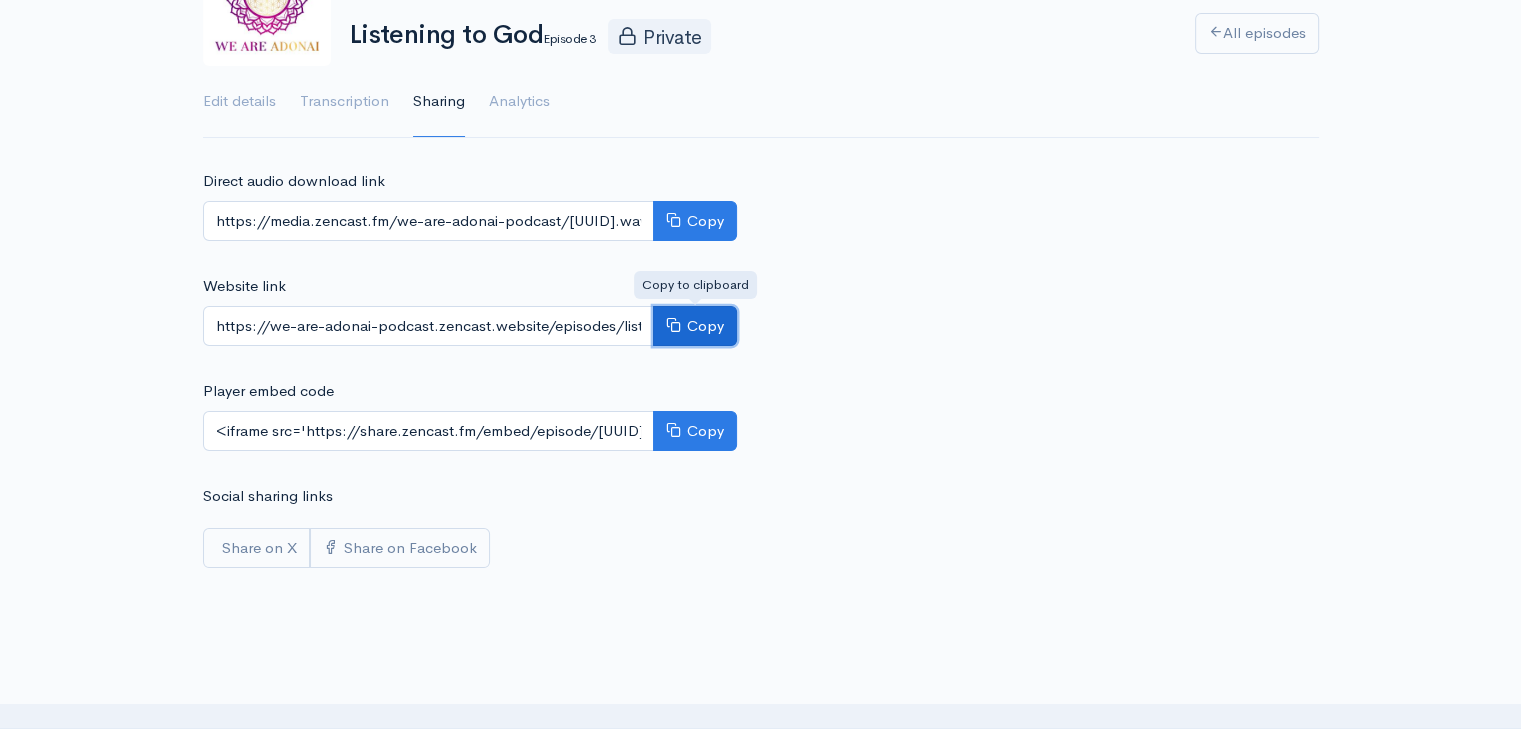 click on "Copy" at bounding box center (695, 326) 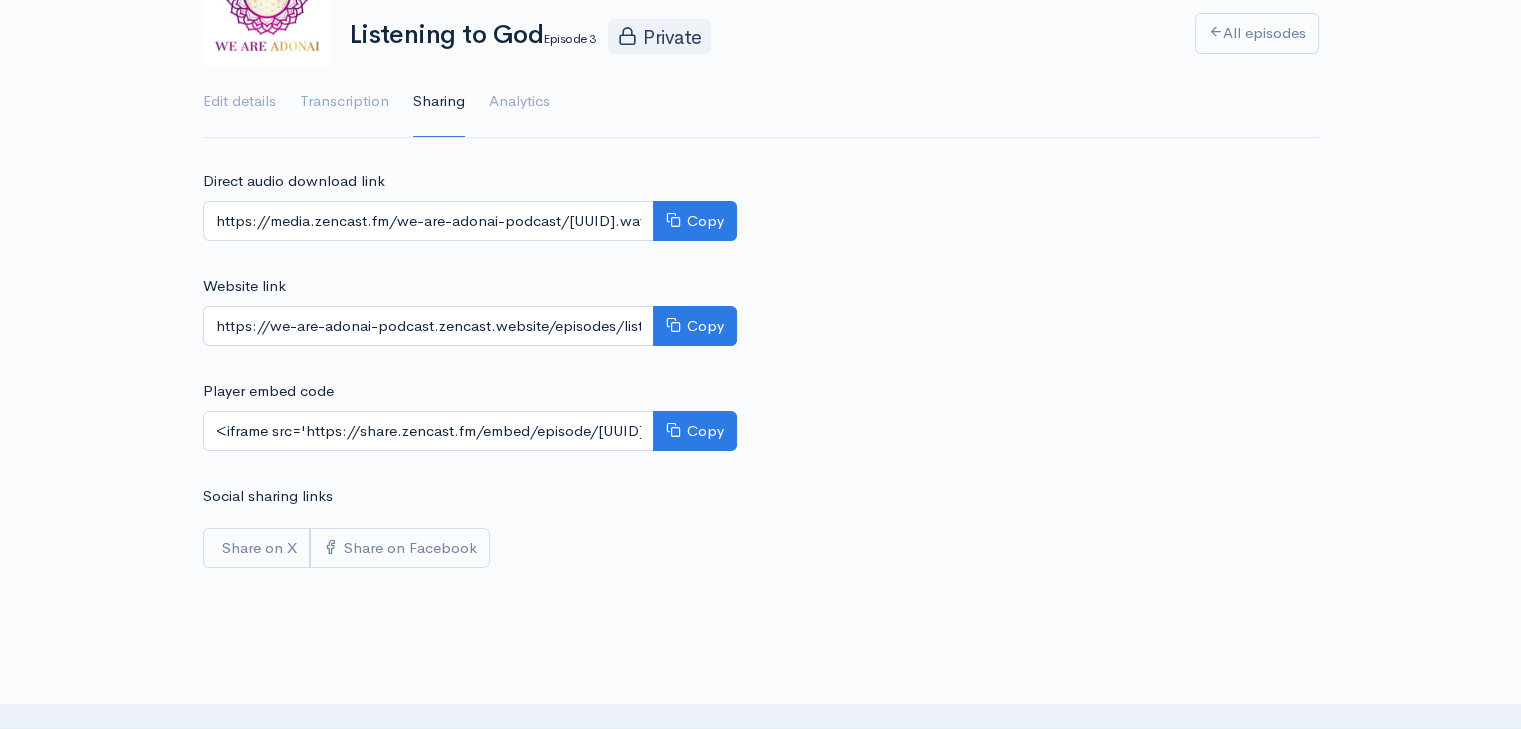 click on "Direct audio download link   https://media.zencast.fm/we-are-adonai-podcast/19d3412f-05c5-4972-858c-e61a6a2b0012.wav   Copy   Website link   https://we-are-adonai-podcast.zencast.website/episodes/listening-to-god   Copy   Player embed code   <iframe src='https://share.zencast.fm/embed/episode/19d3412f-05c5-4972-858c-e61a6a2b0012' width='100%' height='190' frameborder='0' scrolling='no' seamless='true' style='width: 100vw; max-width:100%; height:190px;'></iframe>   Copy     Social sharing links     Share on X   Share on Facebook" at bounding box center (761, 369) 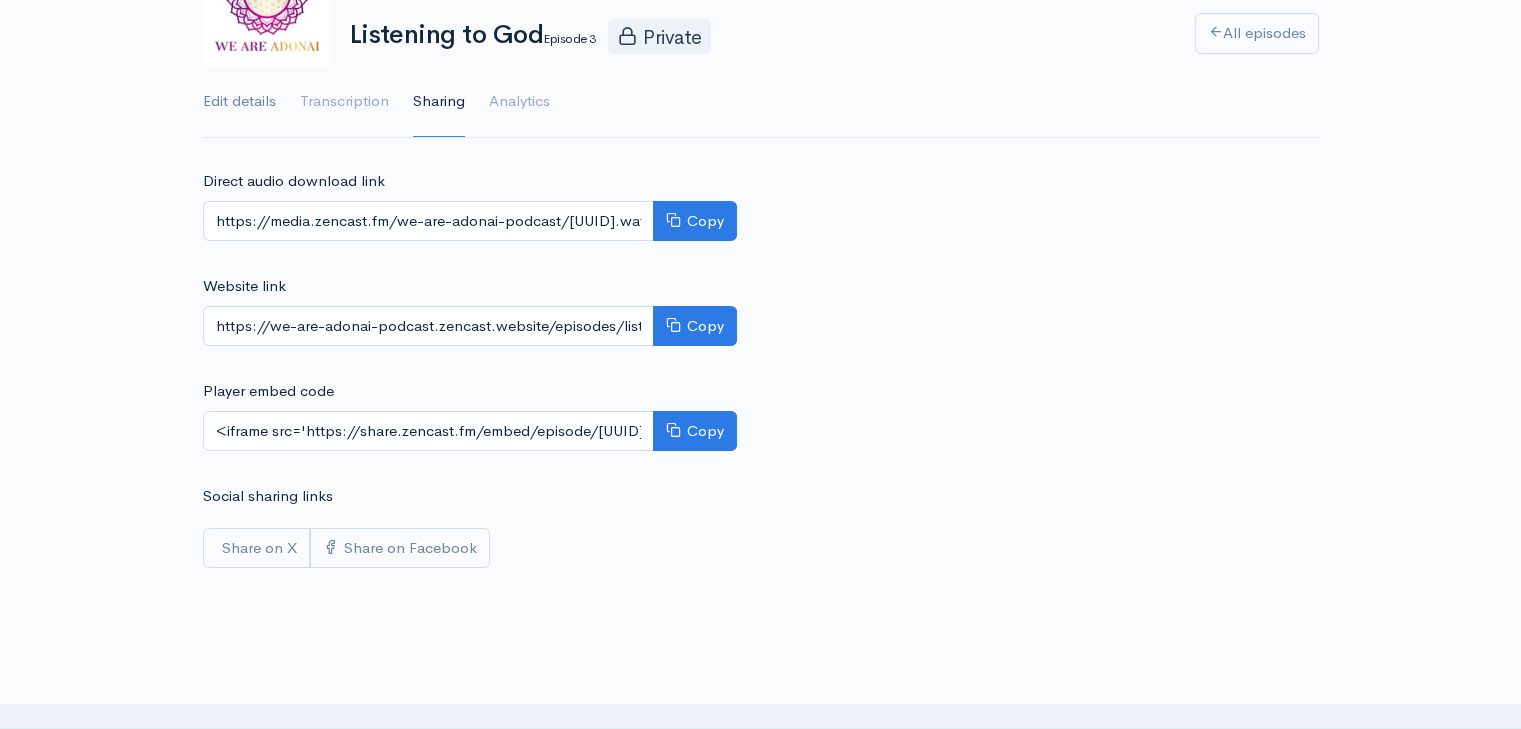 click on "Edit details" at bounding box center (239, 102) 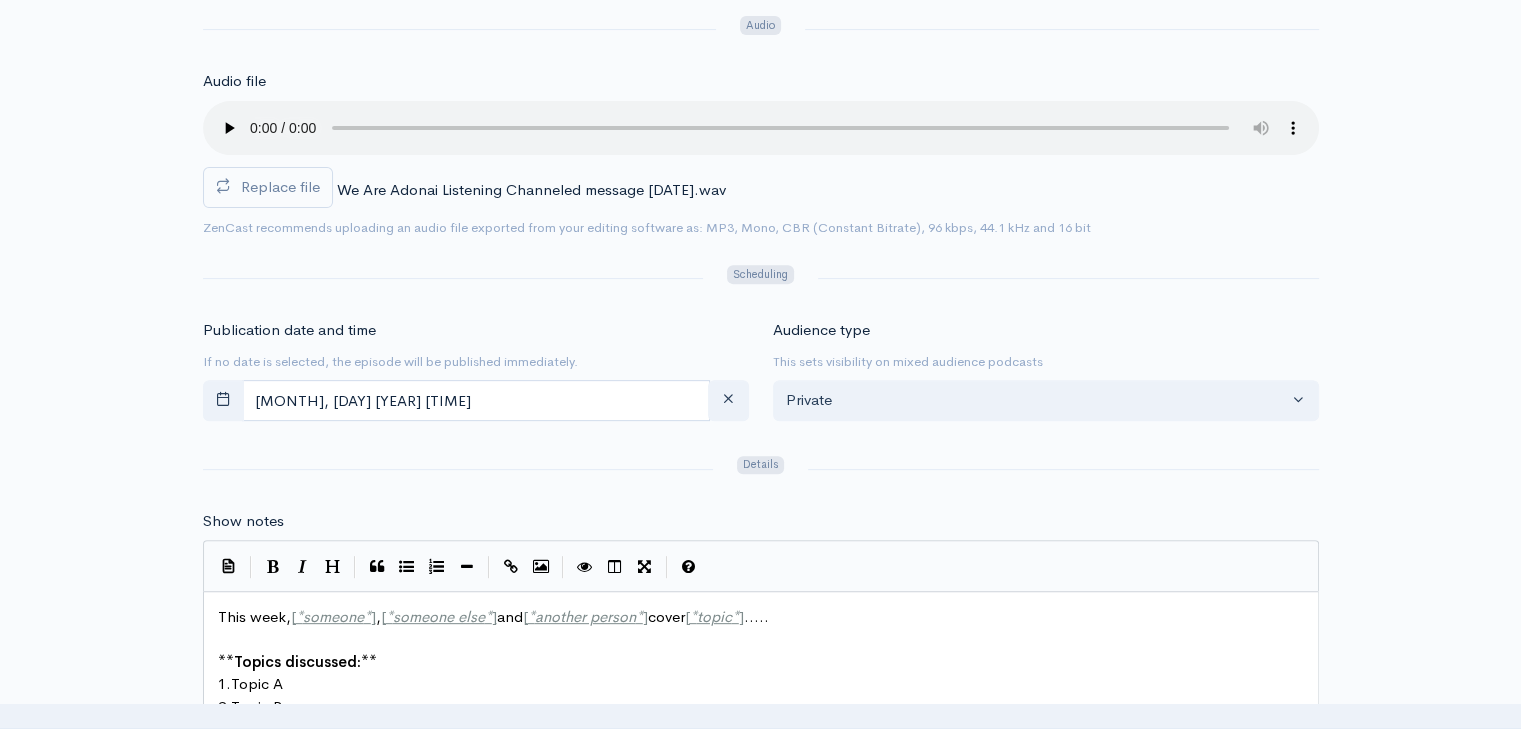 scroll, scrollTop: 691, scrollLeft: 0, axis: vertical 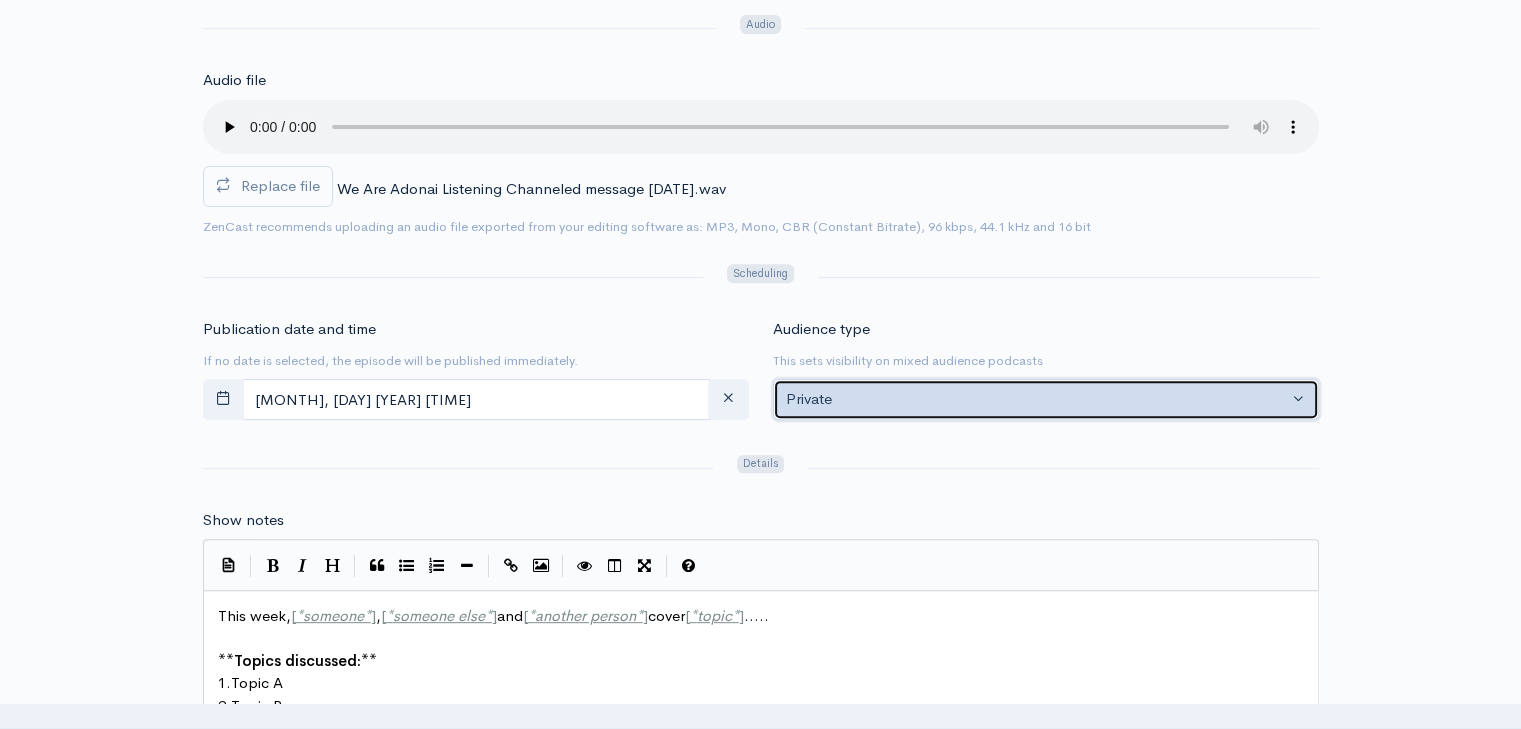 click on "Private" at bounding box center [1037, 399] 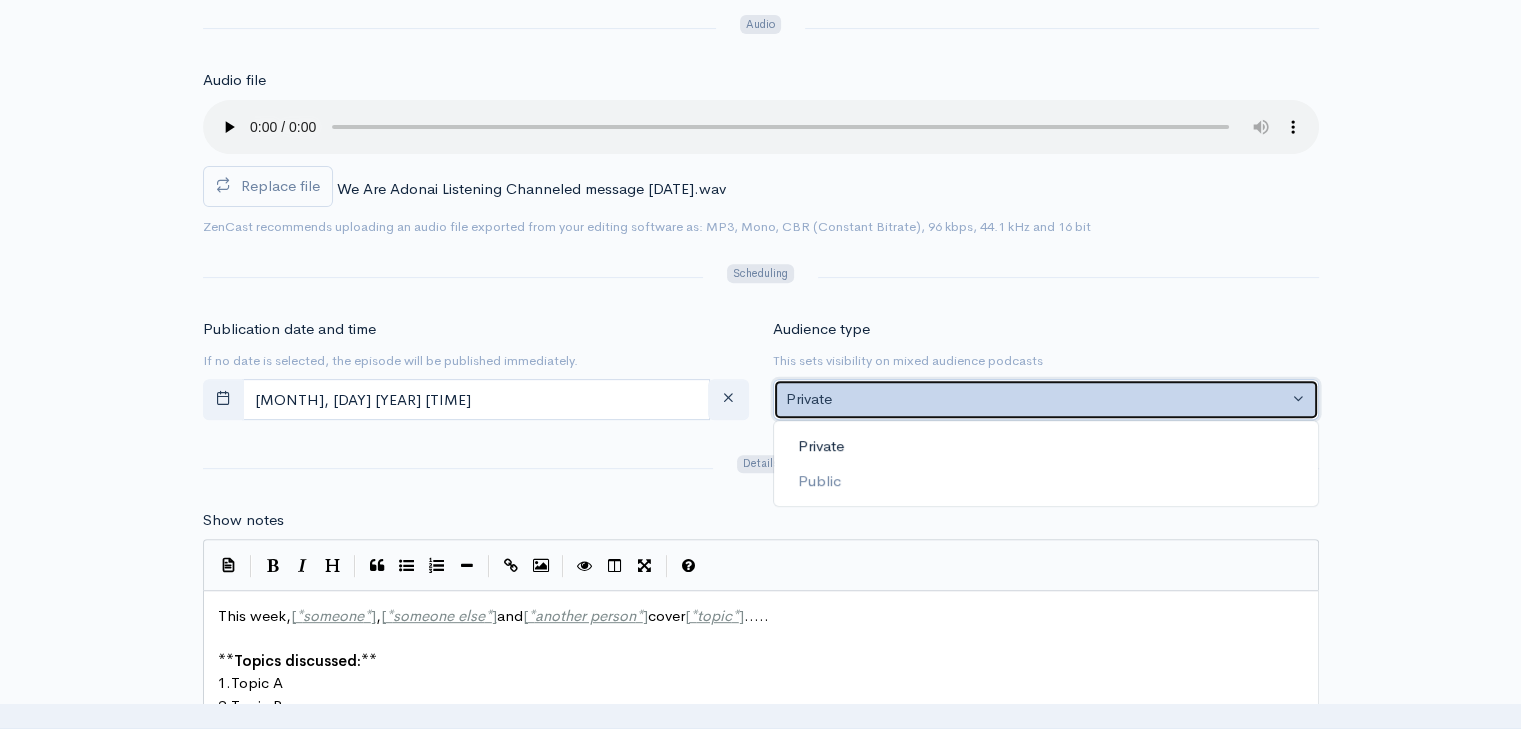 click on "Private" at bounding box center [1037, 399] 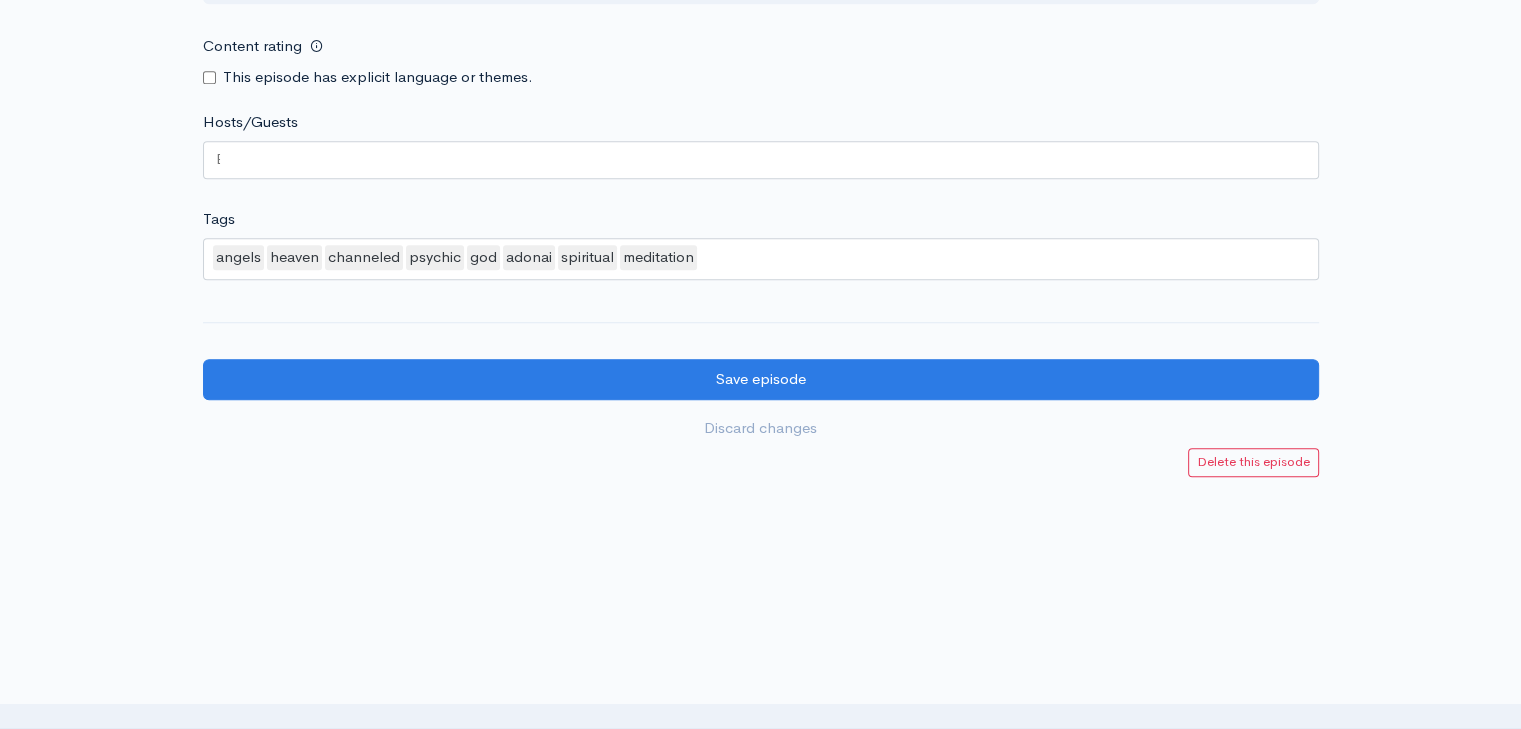 scroll, scrollTop: 1742, scrollLeft: 0, axis: vertical 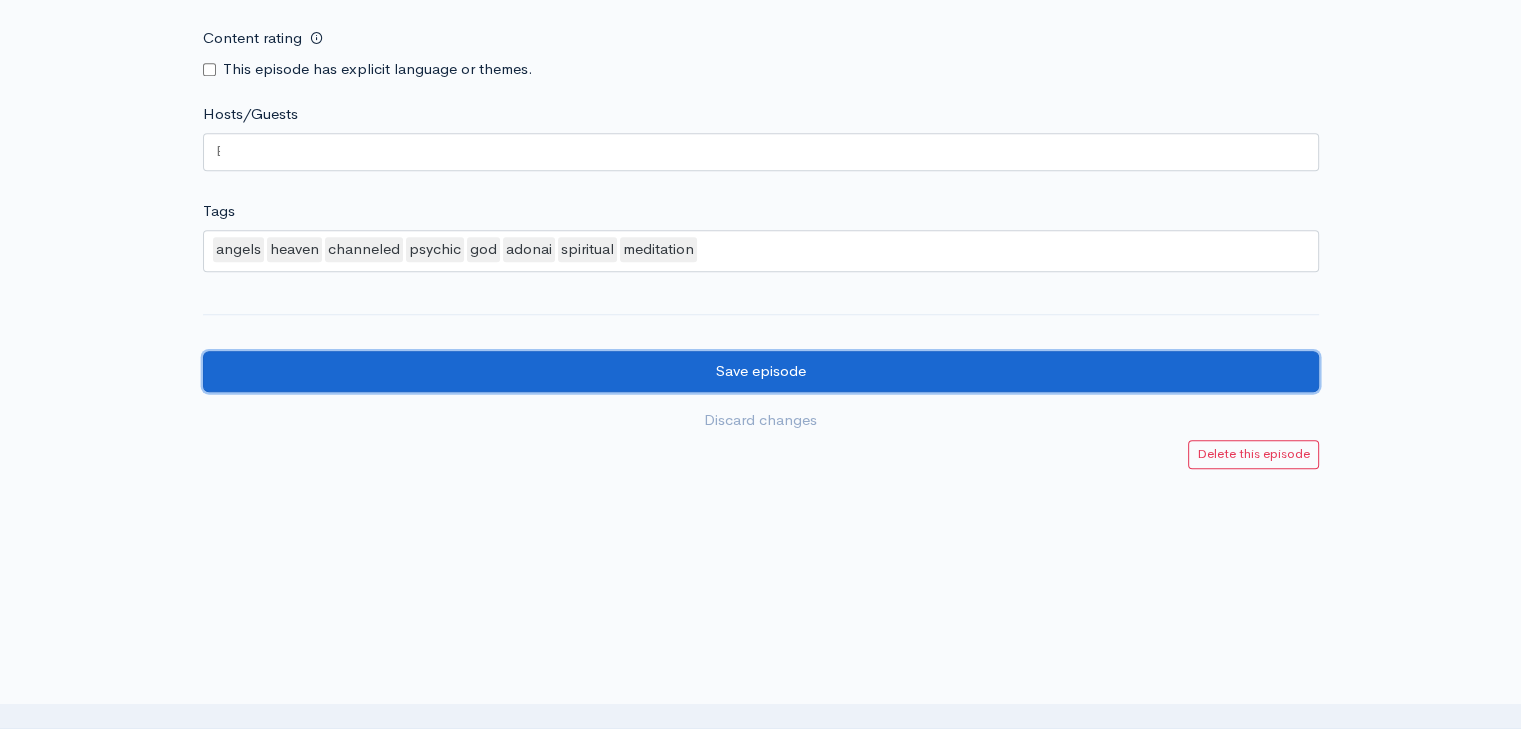 click on "Save episode" at bounding box center [761, 371] 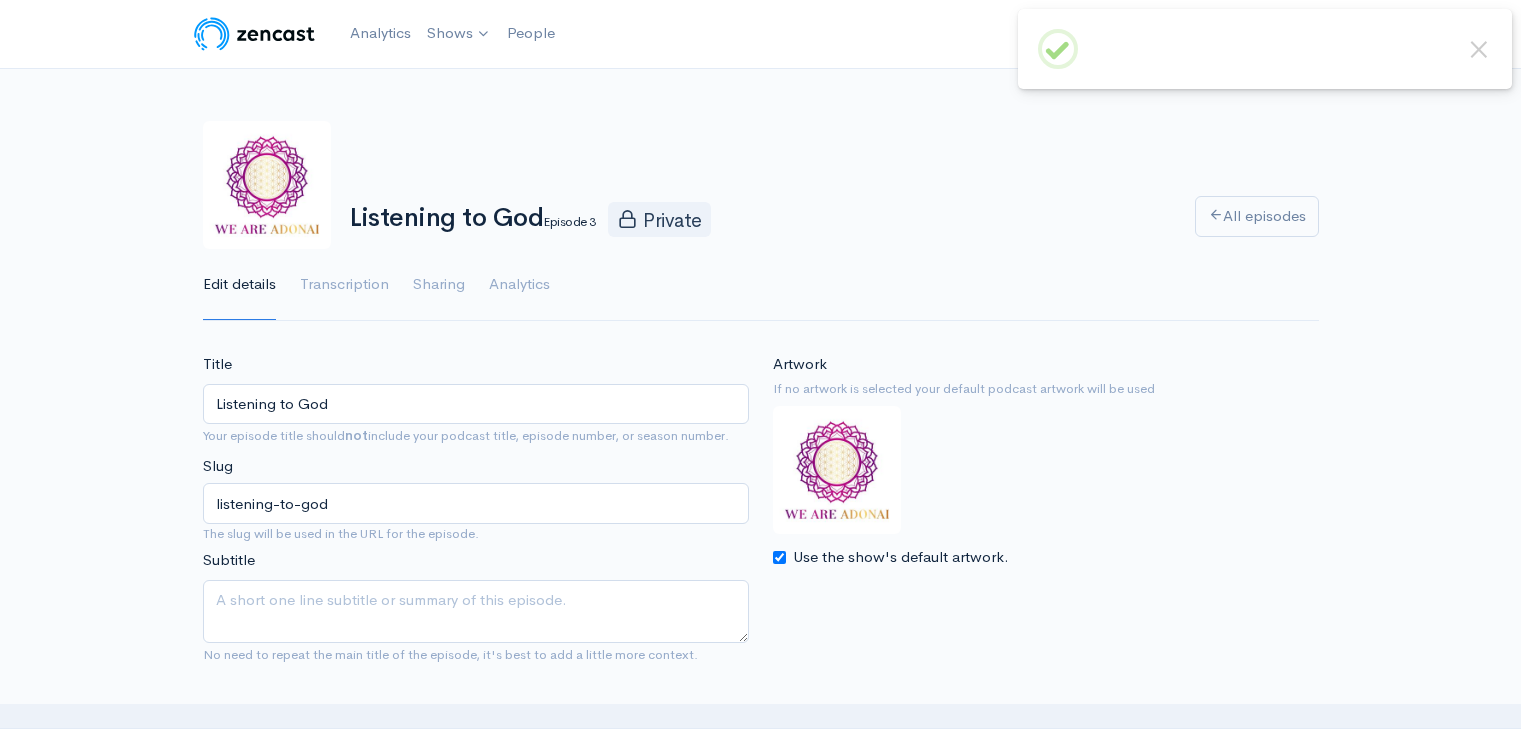 scroll, scrollTop: 0, scrollLeft: 0, axis: both 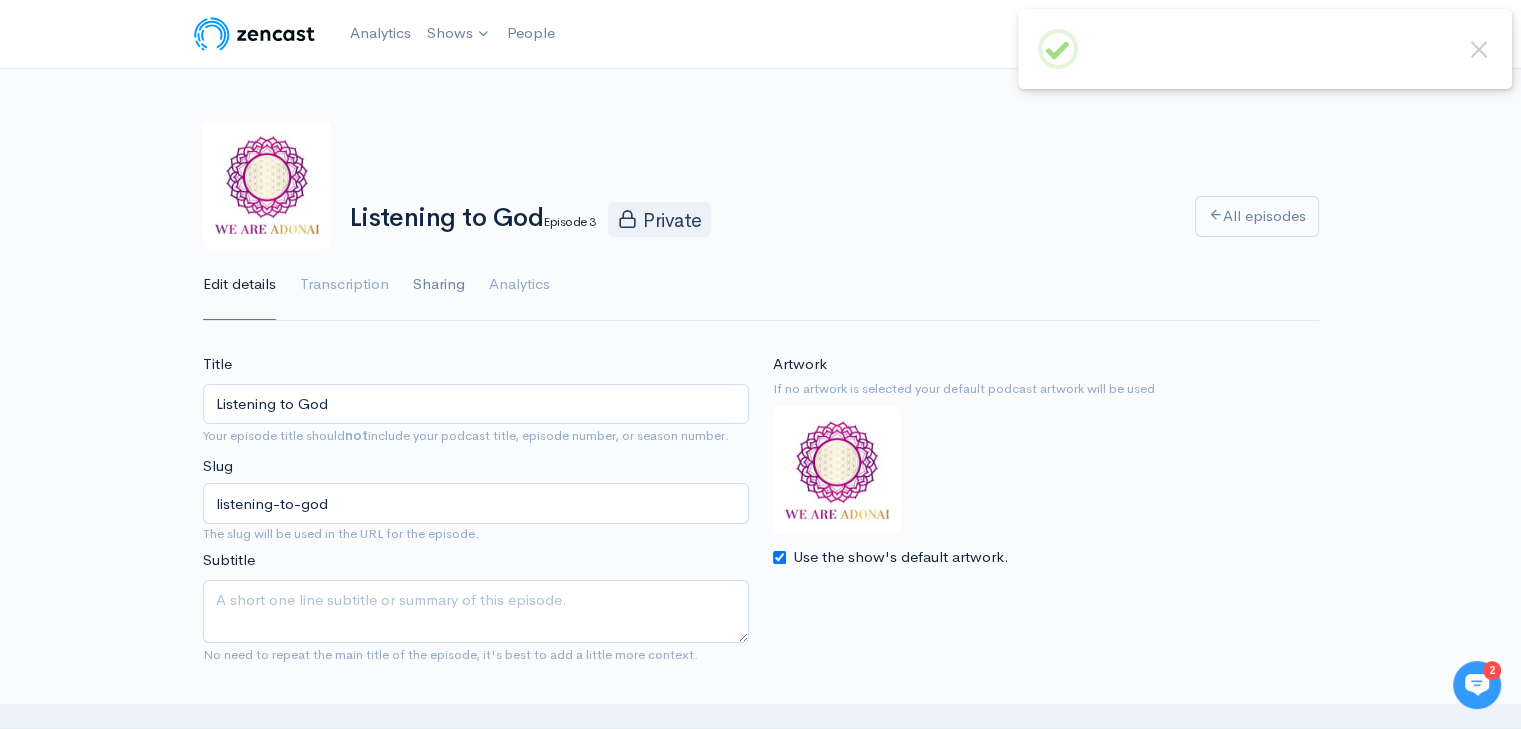 click on "Sharing" at bounding box center [439, 285] 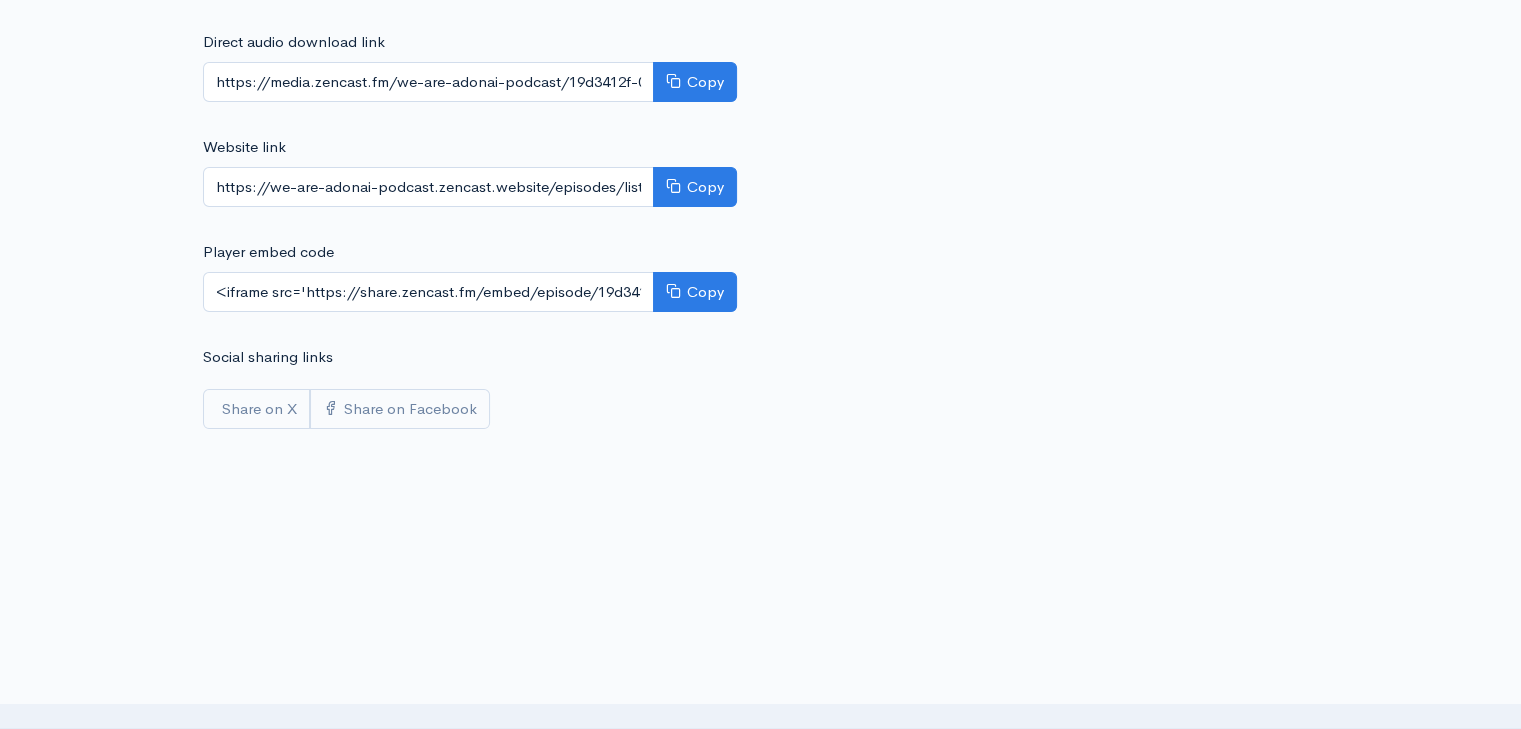 scroll, scrollTop: 323, scrollLeft: 0, axis: vertical 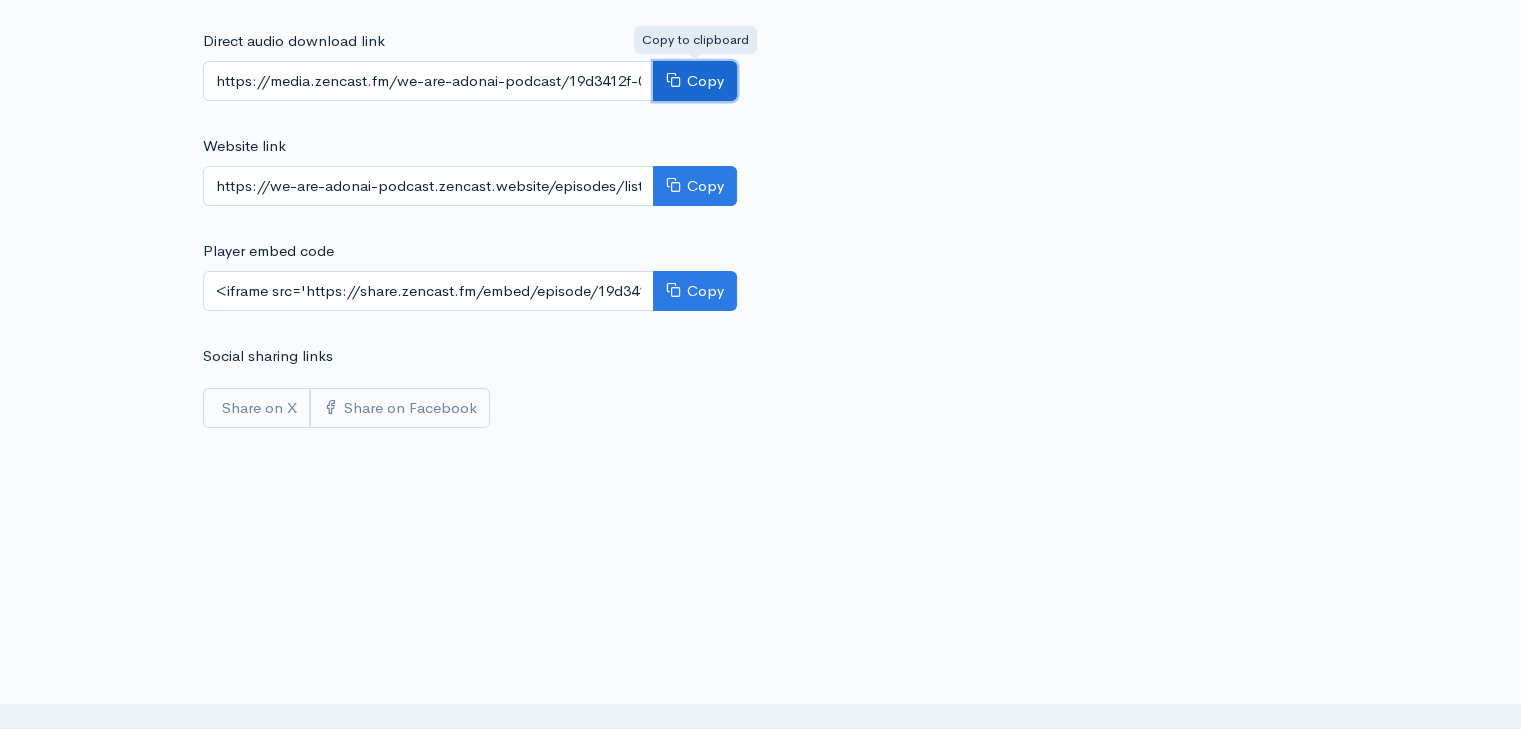 click on "Copy" at bounding box center (695, 81) 